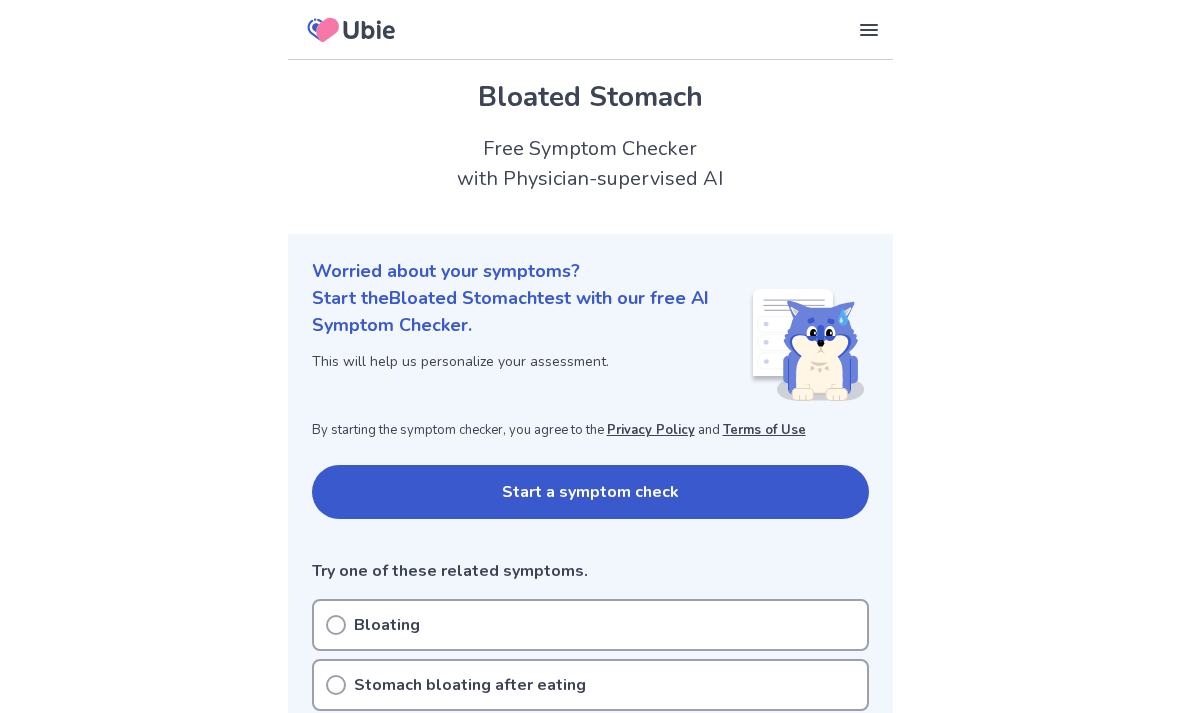 scroll, scrollTop: 72, scrollLeft: 0, axis: vertical 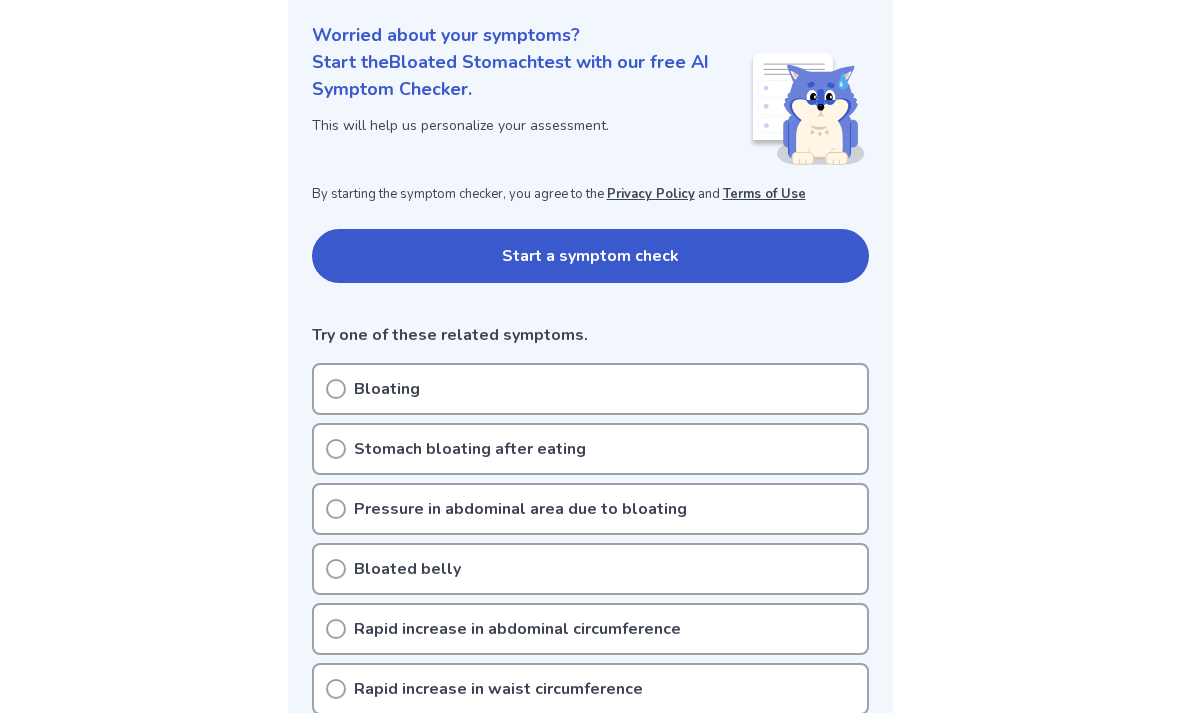 click 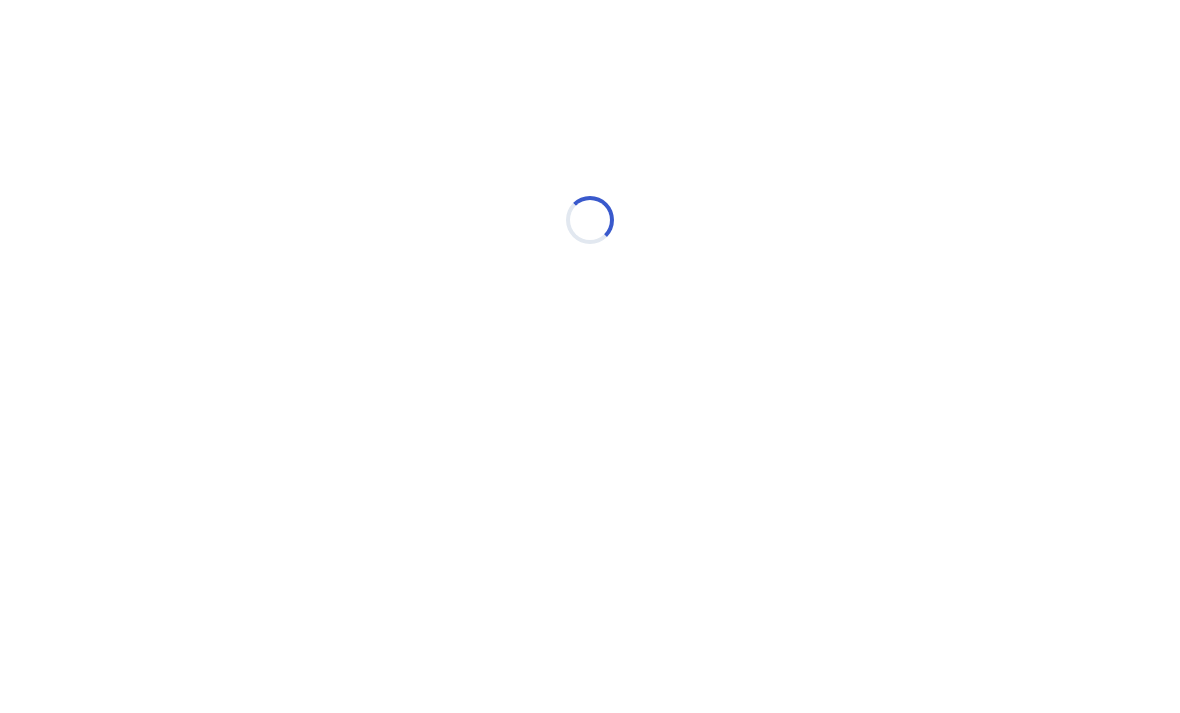 scroll, scrollTop: 0, scrollLeft: 0, axis: both 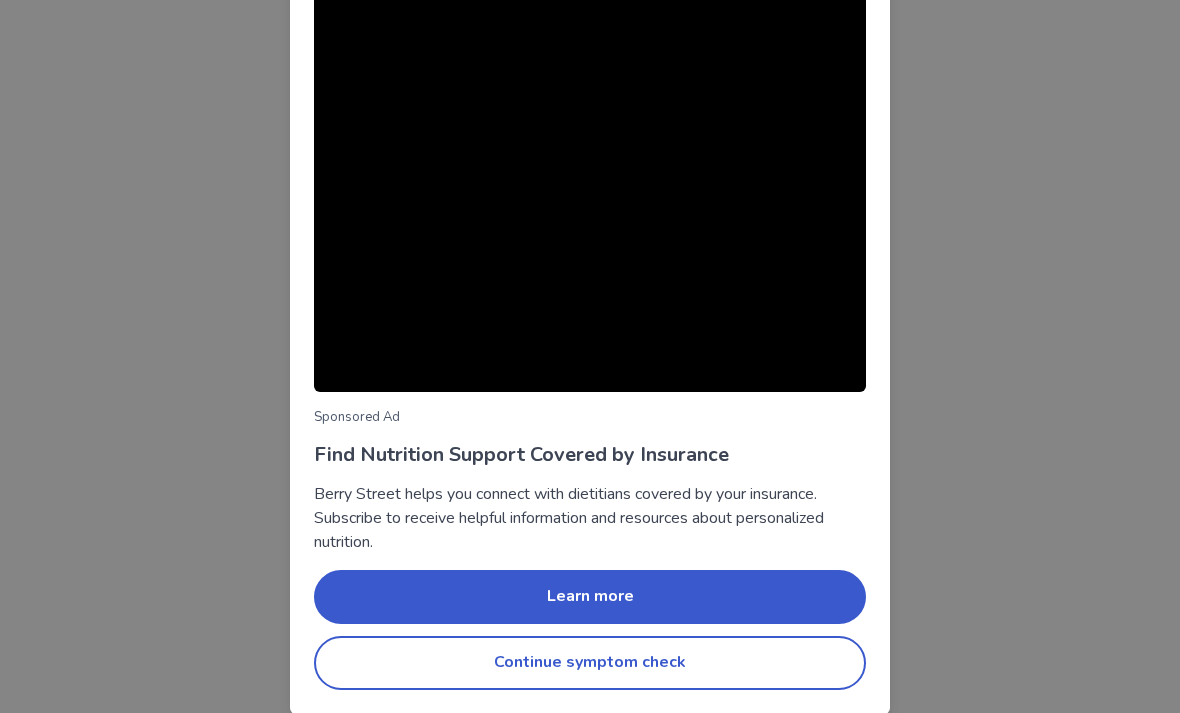 click on "Continue symptom check" at bounding box center (590, 663) 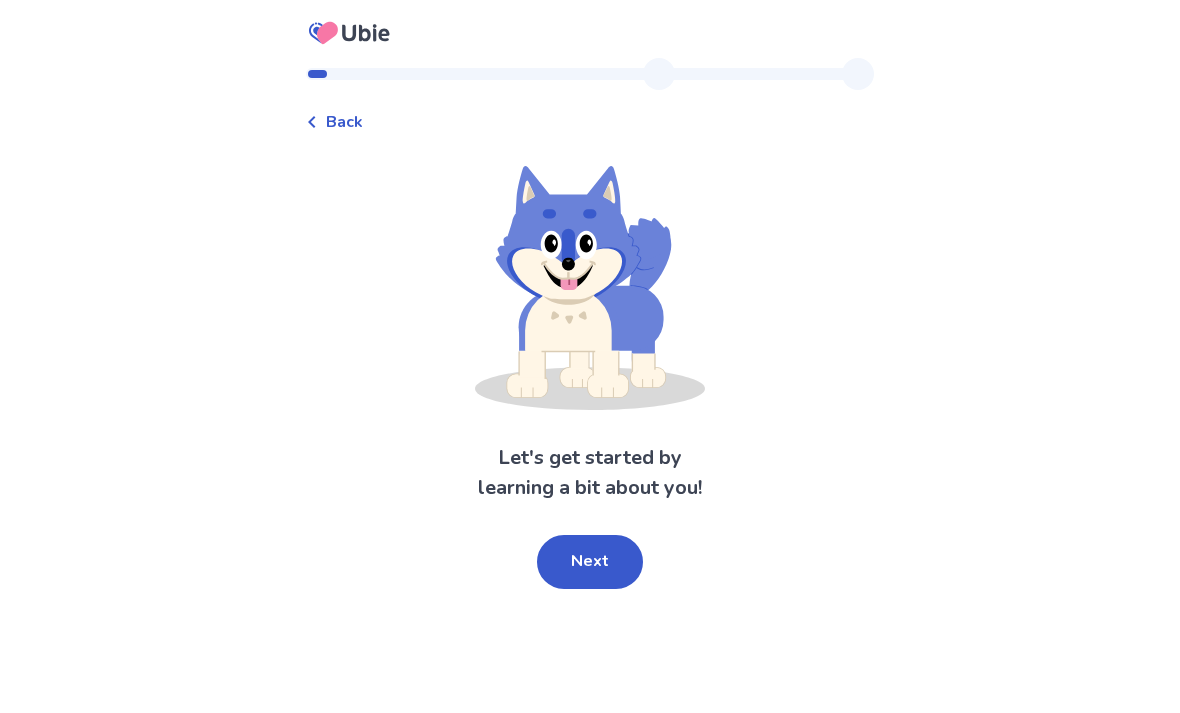 click on "Next" at bounding box center [590, 562] 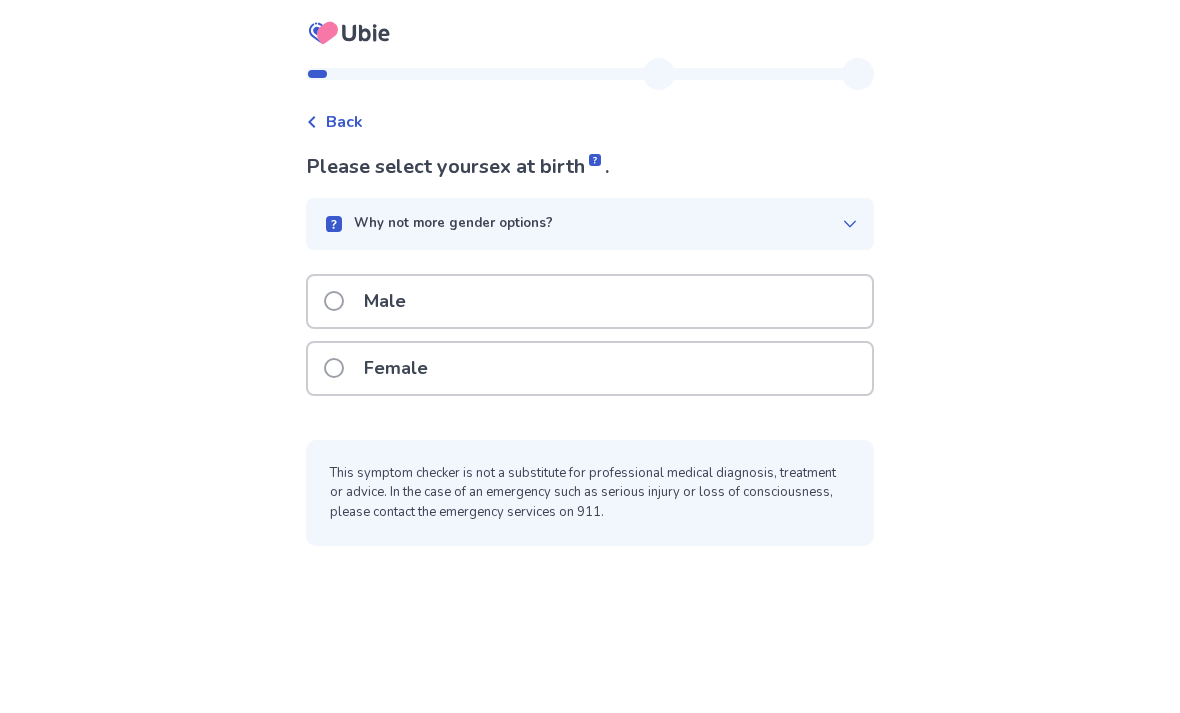 click at bounding box center [334, 368] 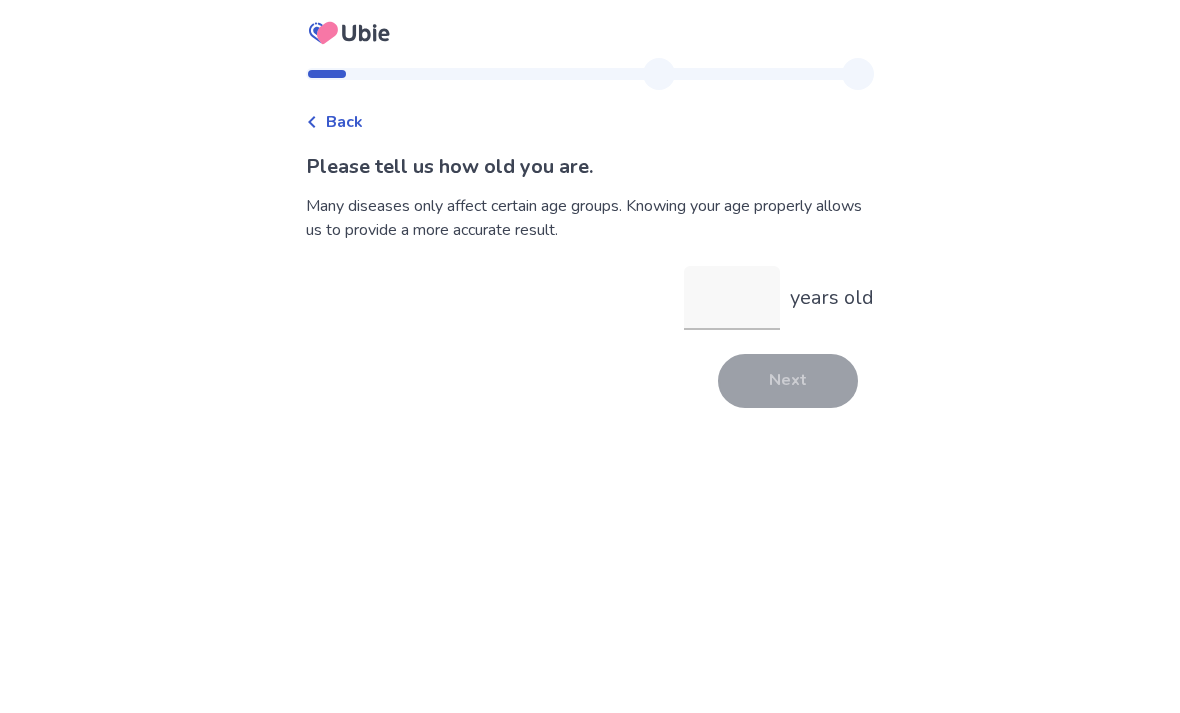 click on "years old" at bounding box center (732, 298) 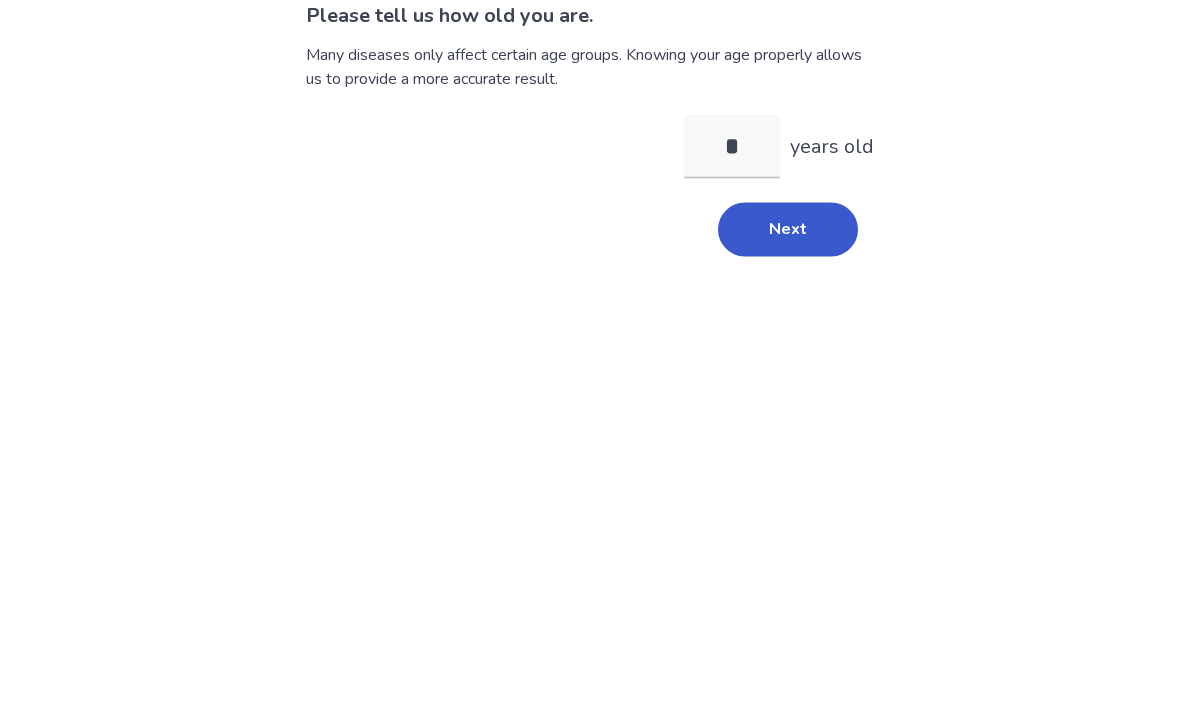 type on "**" 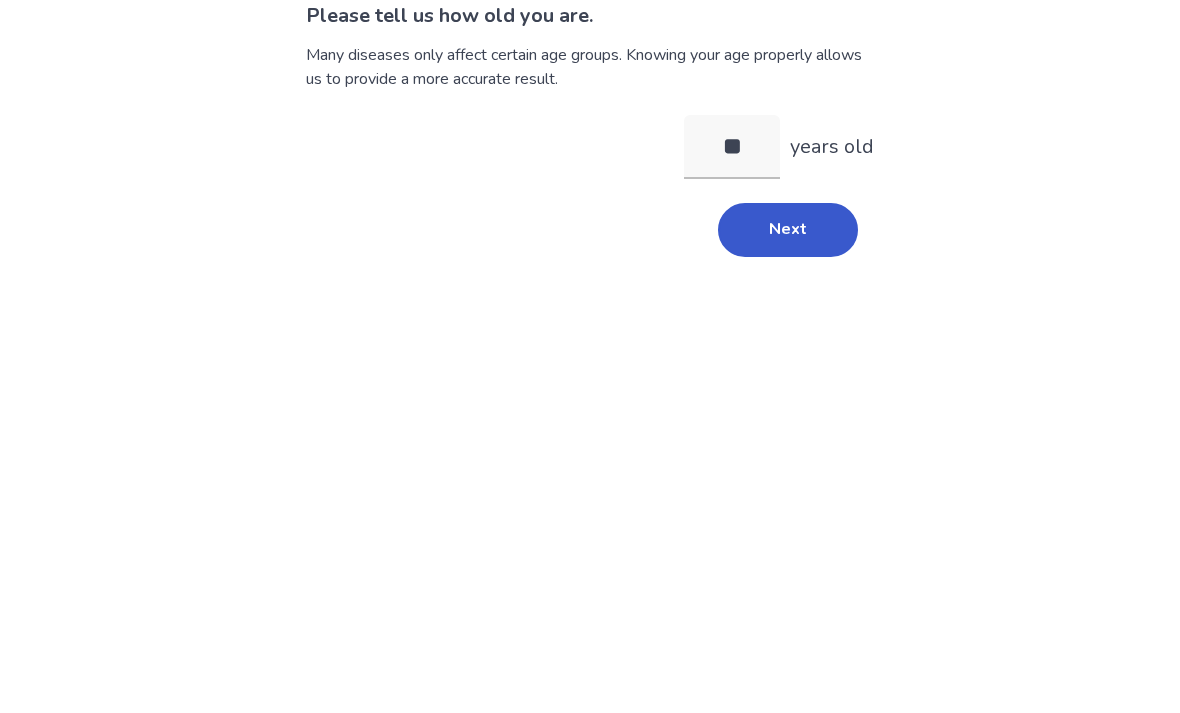 click on "Next" at bounding box center (788, 381) 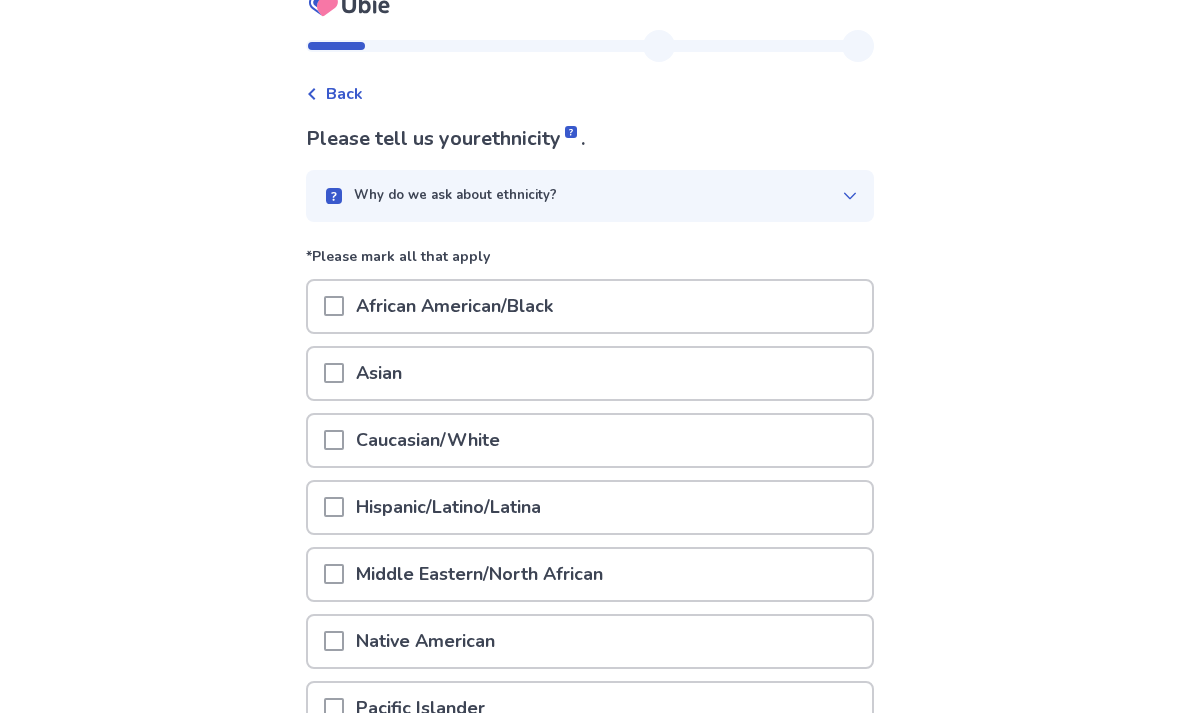 click at bounding box center (334, 440) 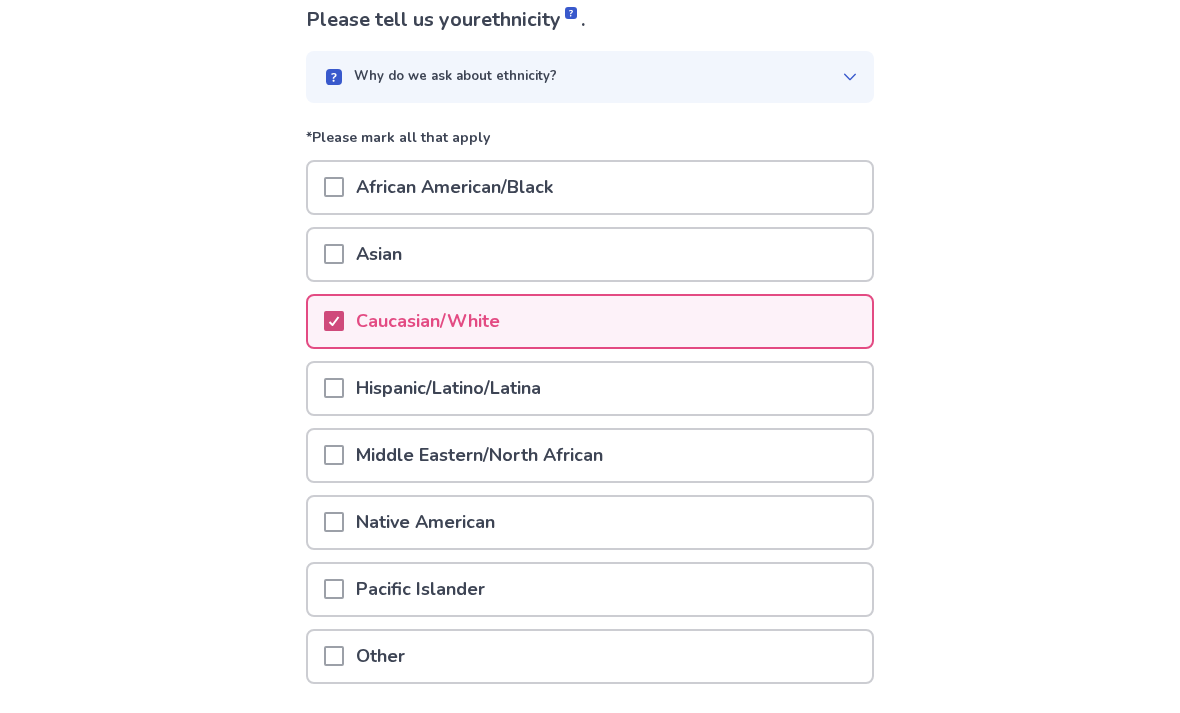 scroll, scrollTop: 231, scrollLeft: 0, axis: vertical 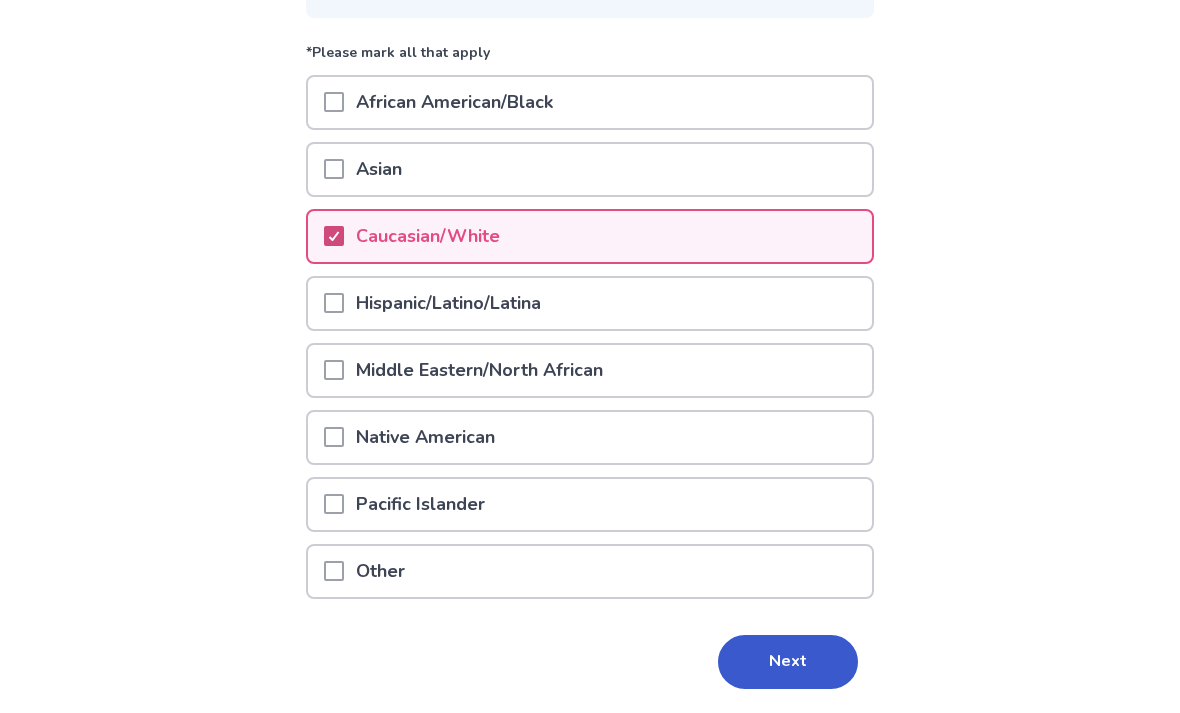 click on "Next" at bounding box center [788, 663] 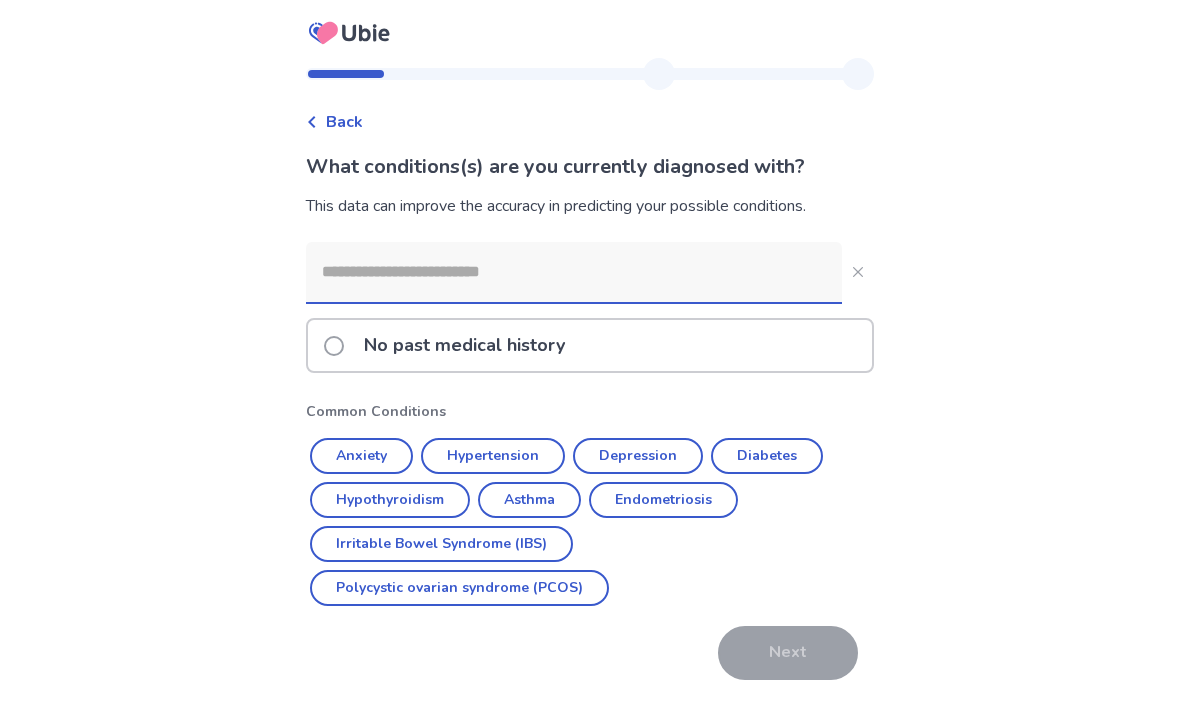 click on "Depression" at bounding box center [638, 456] 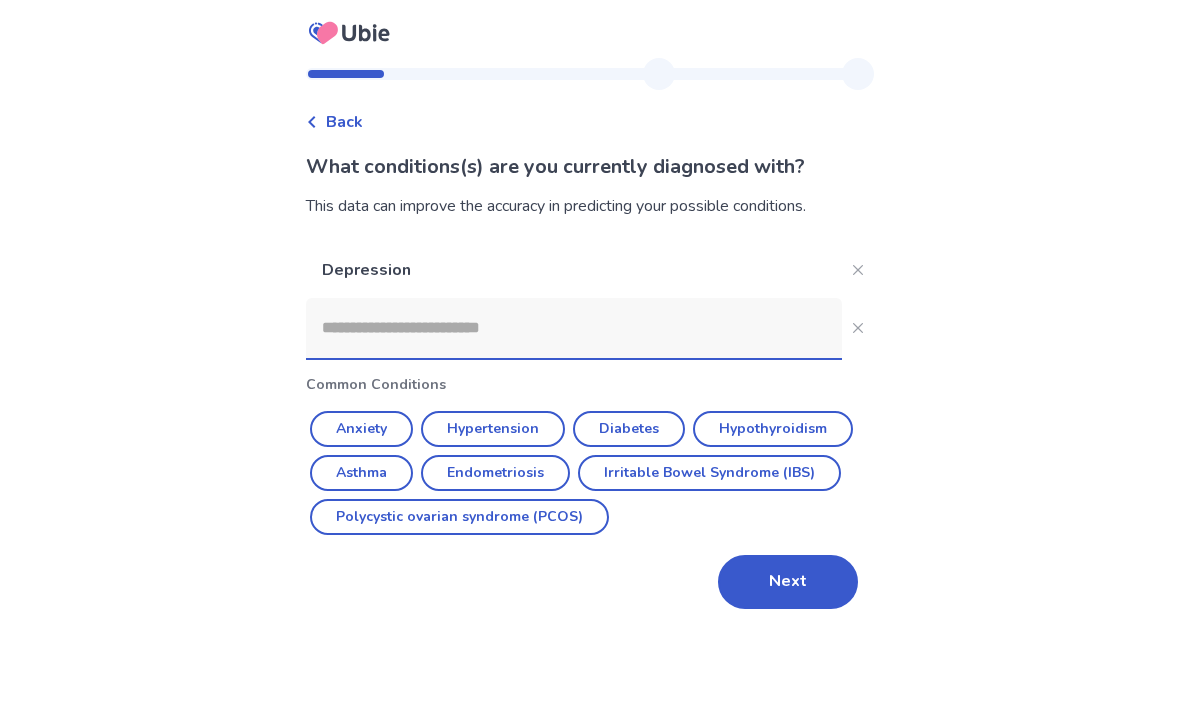 click on "Asthma" at bounding box center [361, 473] 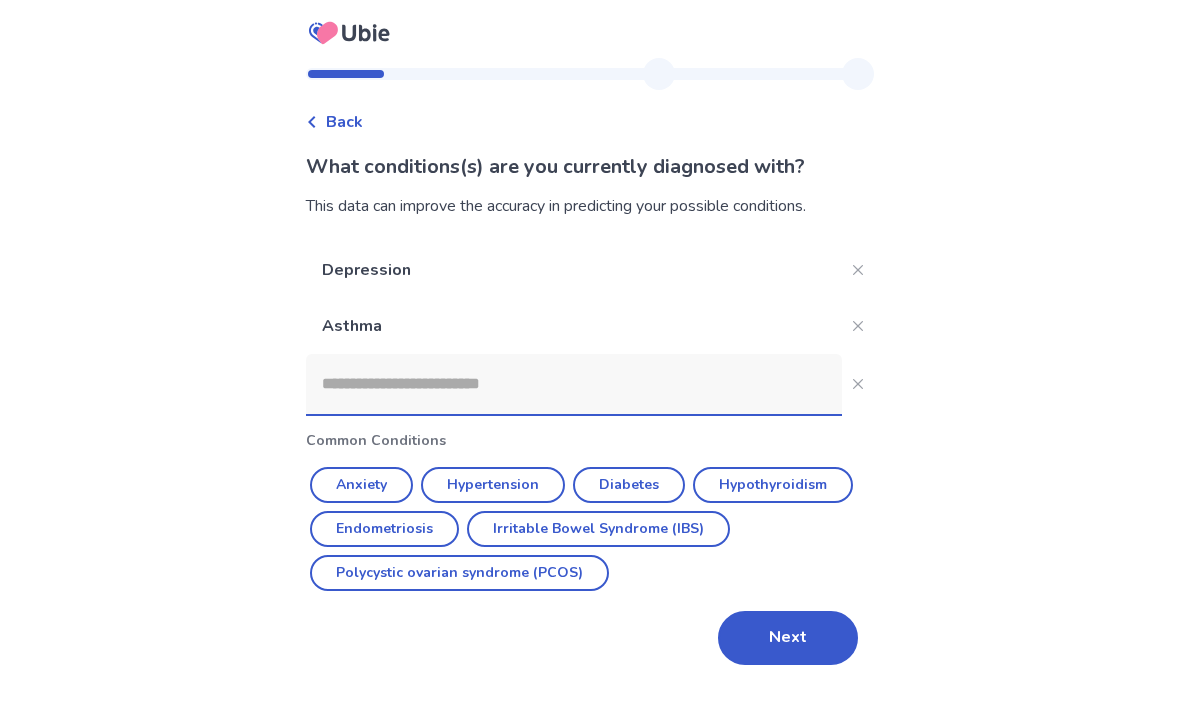 click at bounding box center (574, 384) 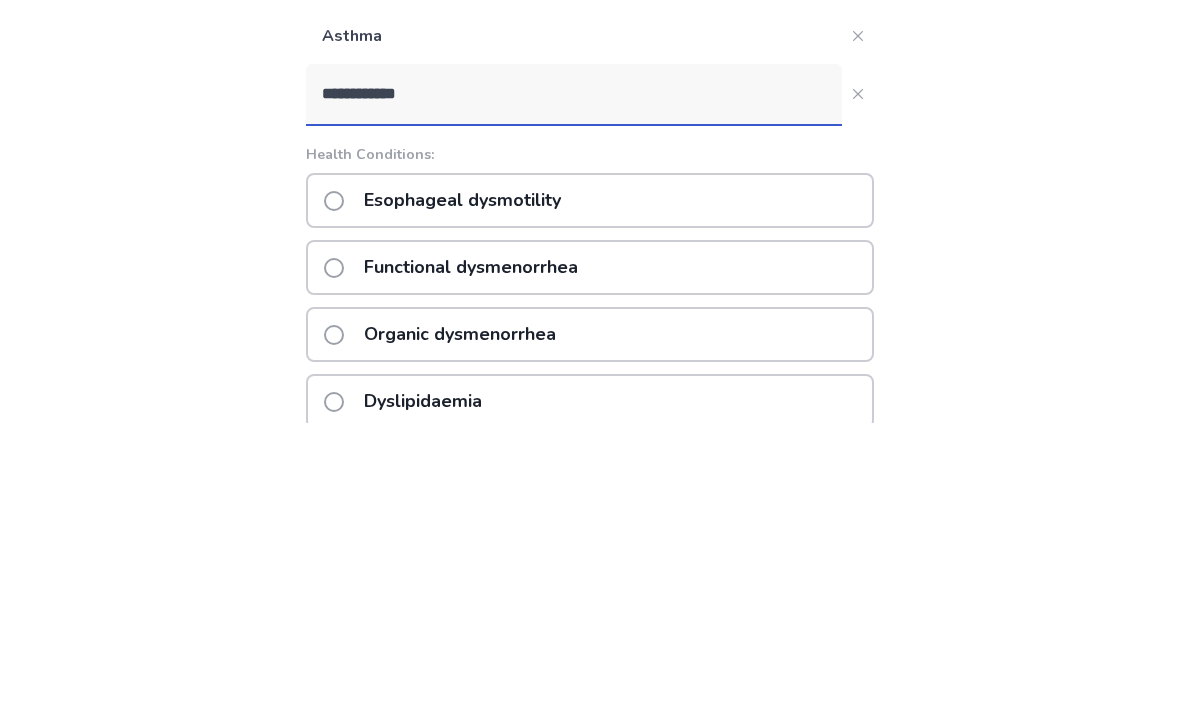 type on "**********" 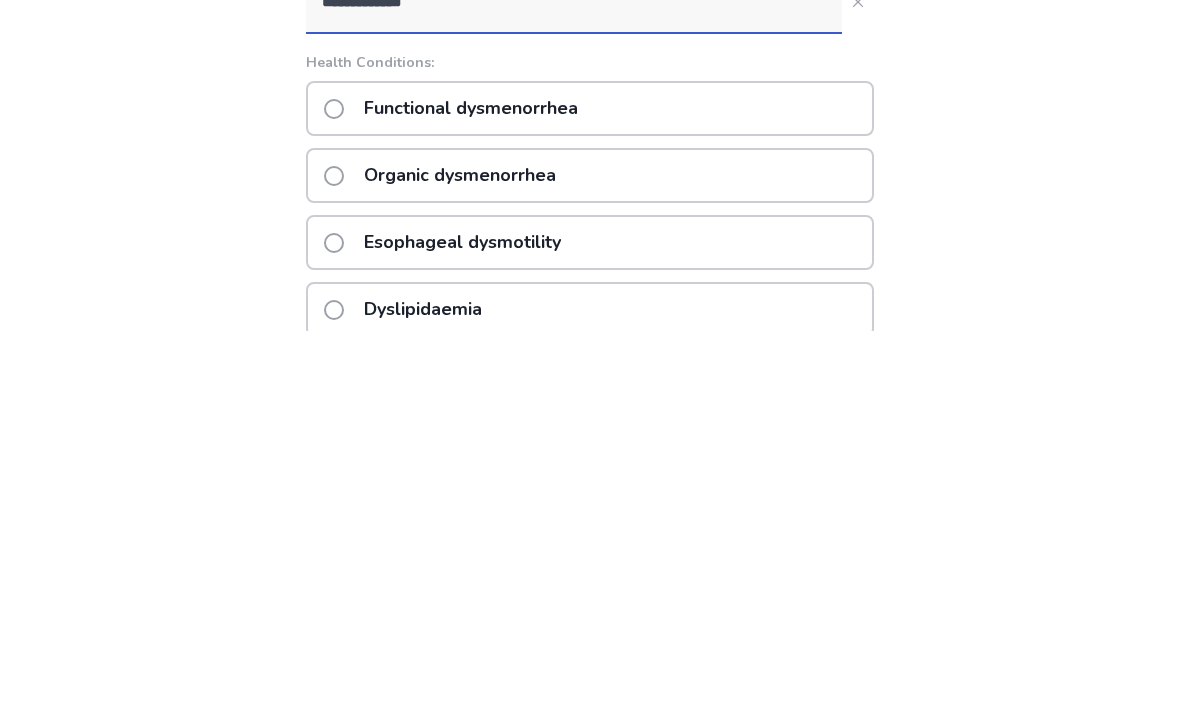 click on "Functional dysmenorrhea" at bounding box center (471, 490) 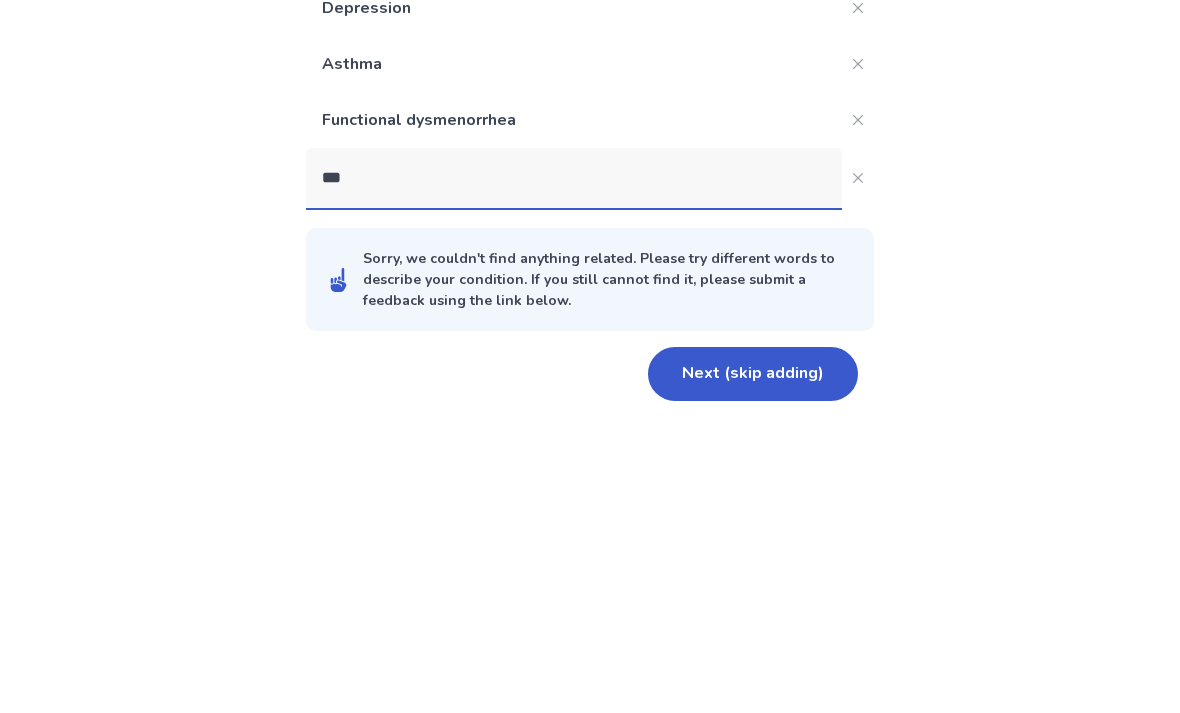 type on "****" 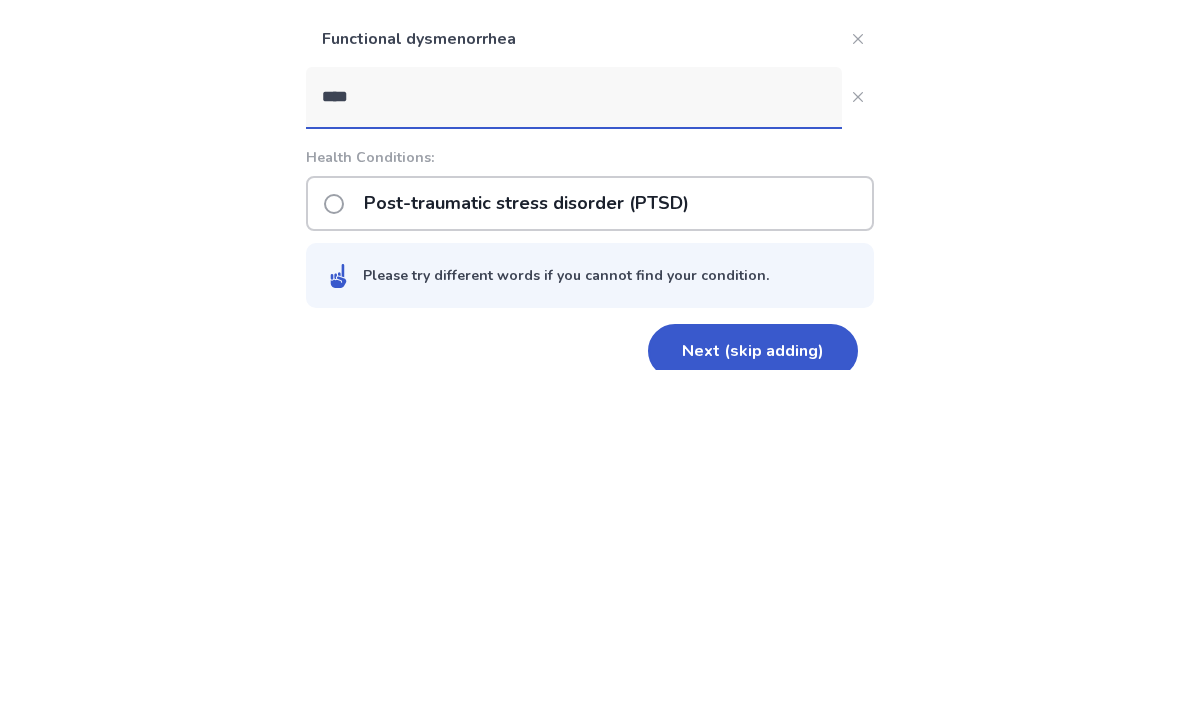 click on "Post-traumatic stress disorder (PTSD)" at bounding box center (526, 546) 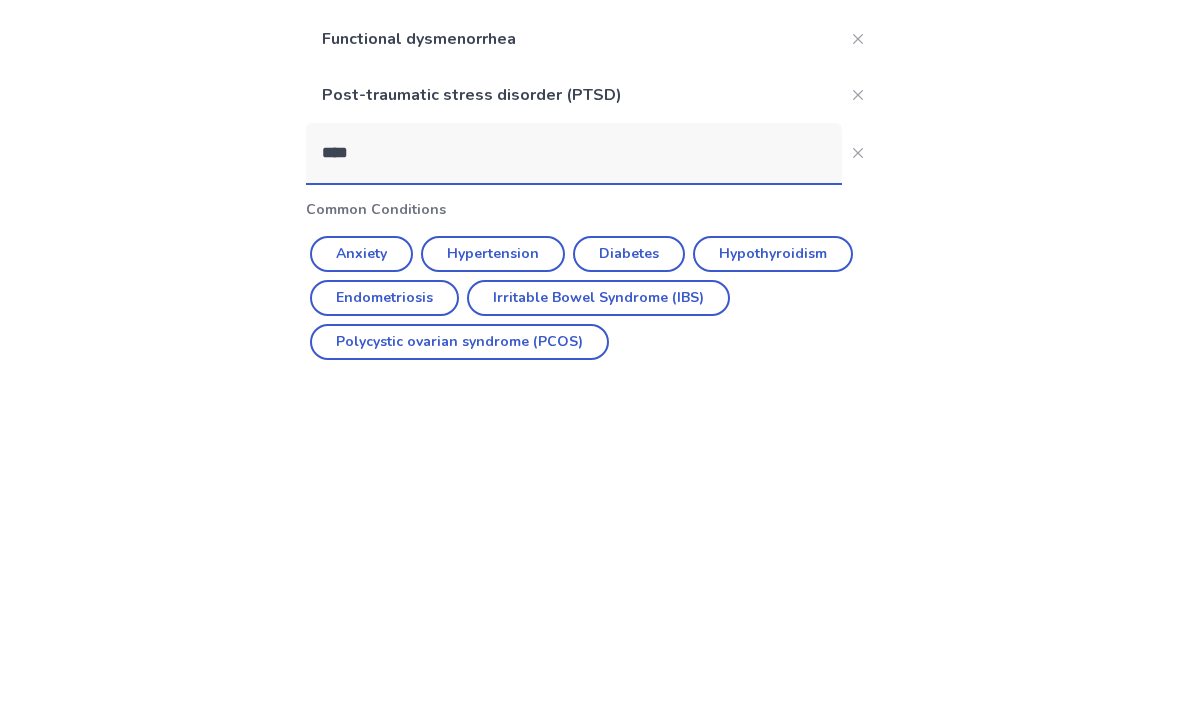 type 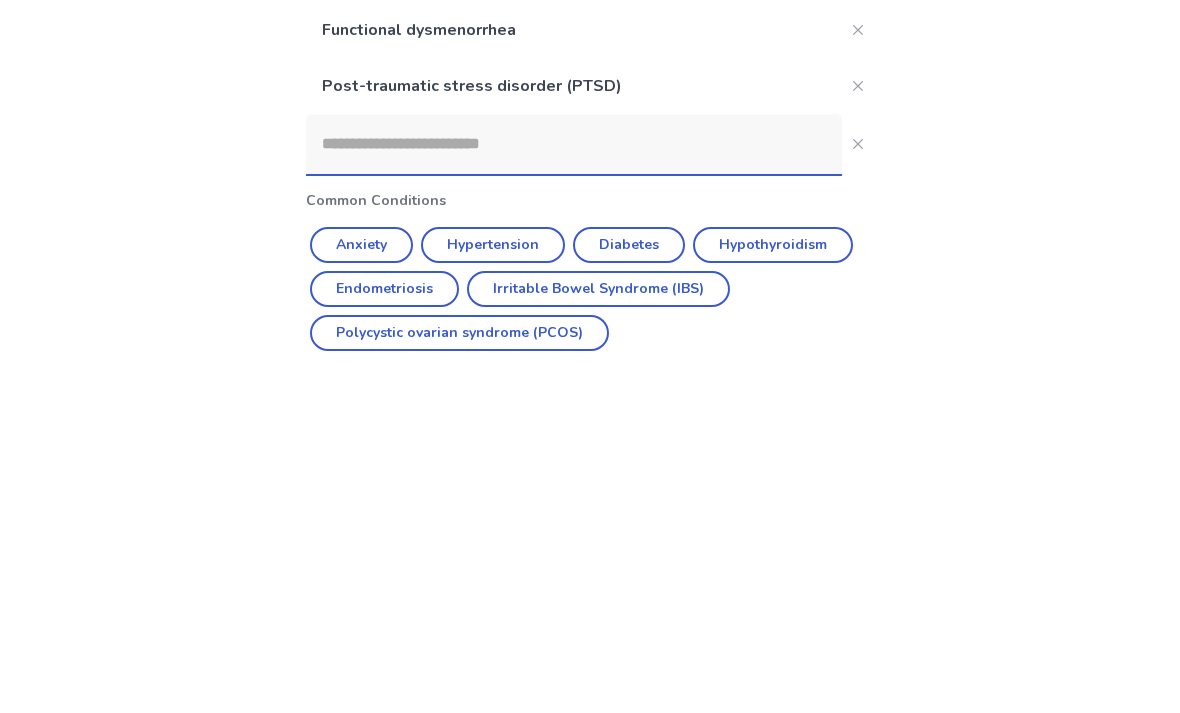 scroll, scrollTop: 88, scrollLeft: 0, axis: vertical 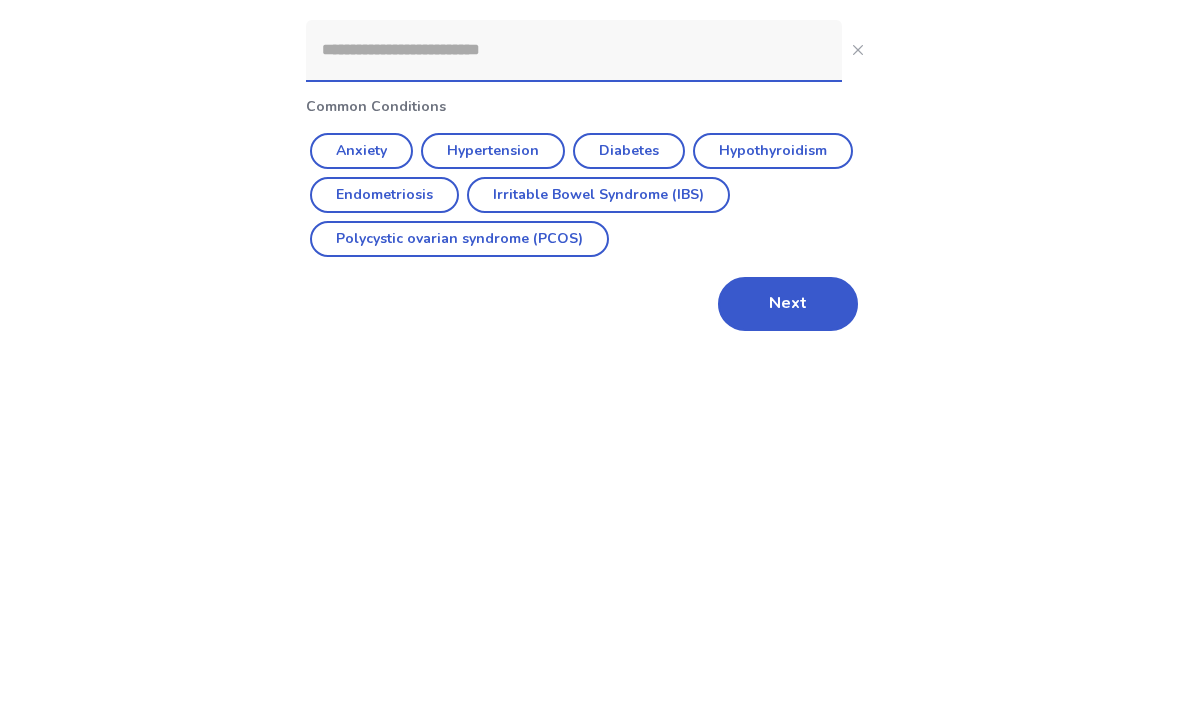 click on "Next" at bounding box center [788, 662] 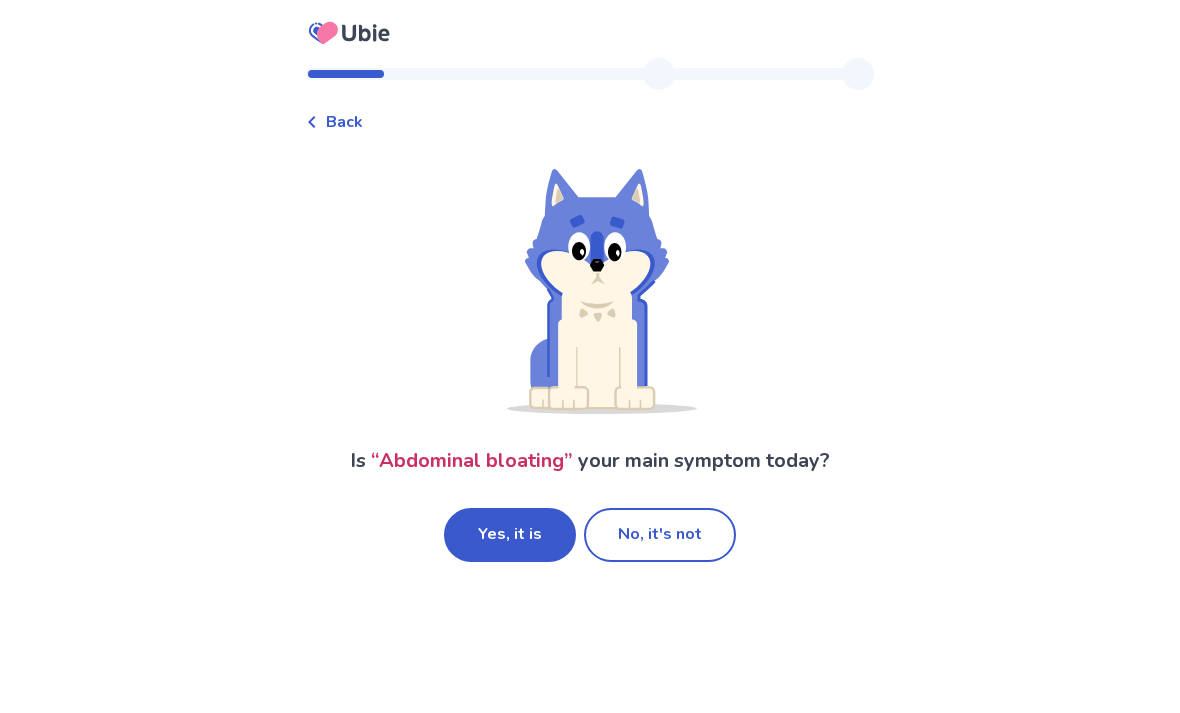 click on "Yes, it is" at bounding box center [510, 535] 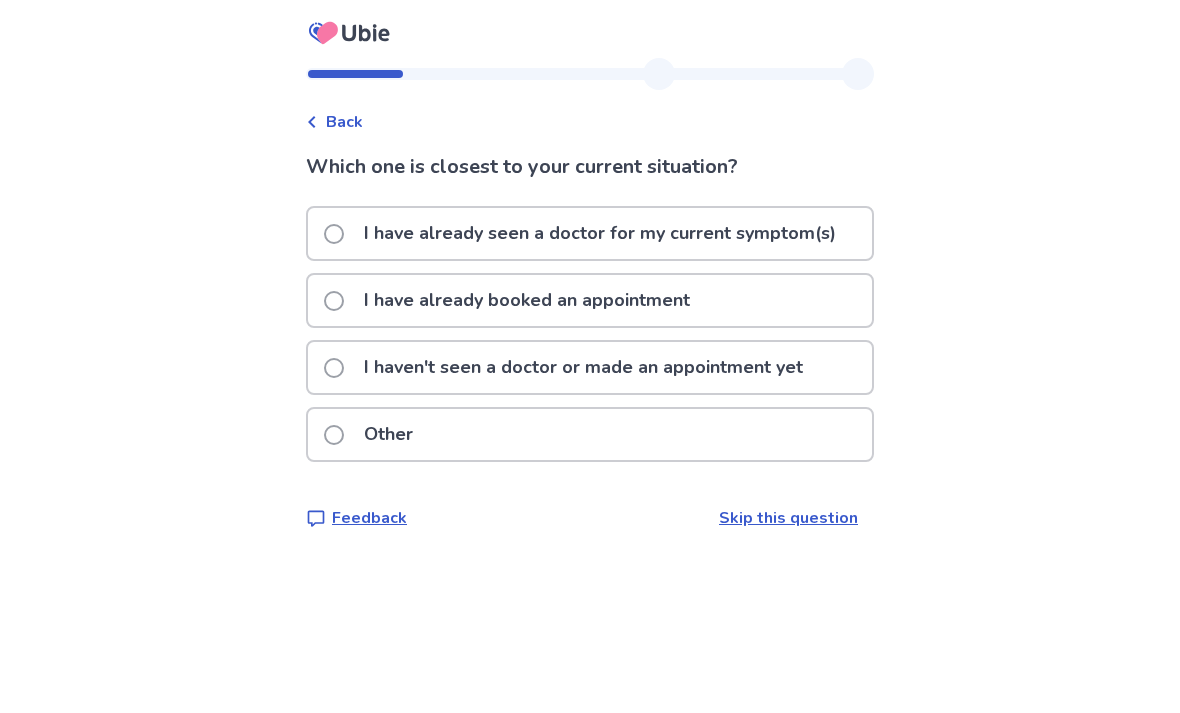 click on "I haven't seen a doctor or made an appointment yet" at bounding box center (569, 367) 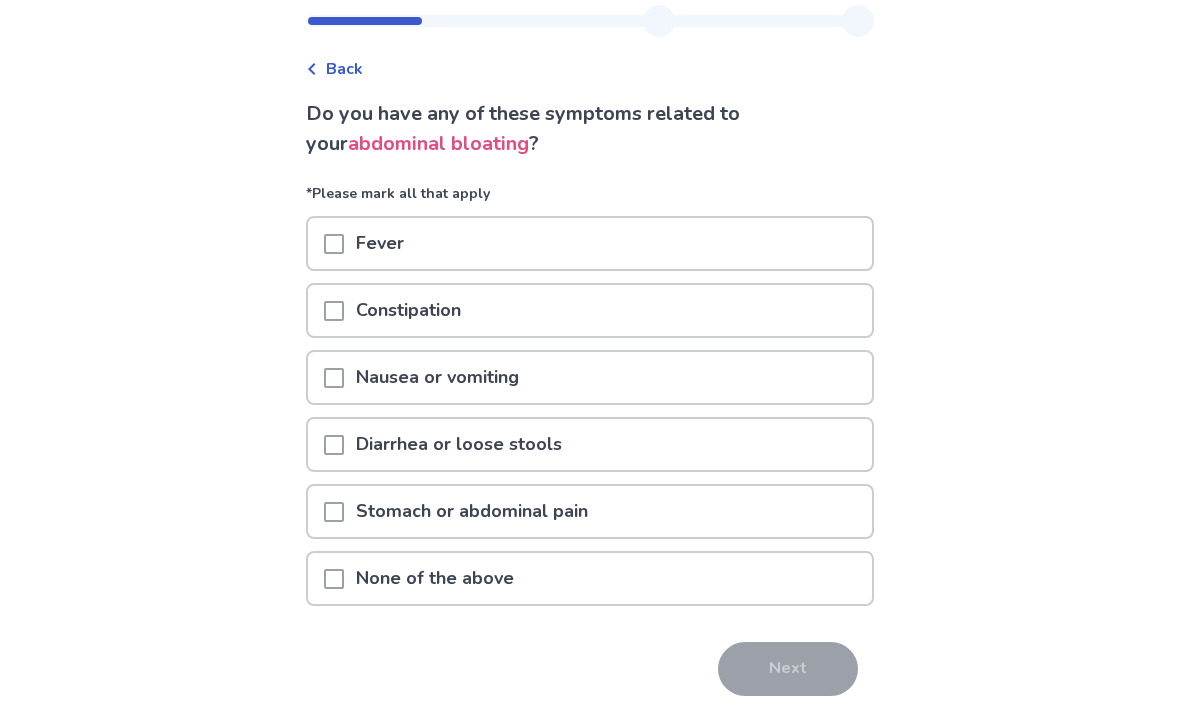 scroll, scrollTop: 53, scrollLeft: 0, axis: vertical 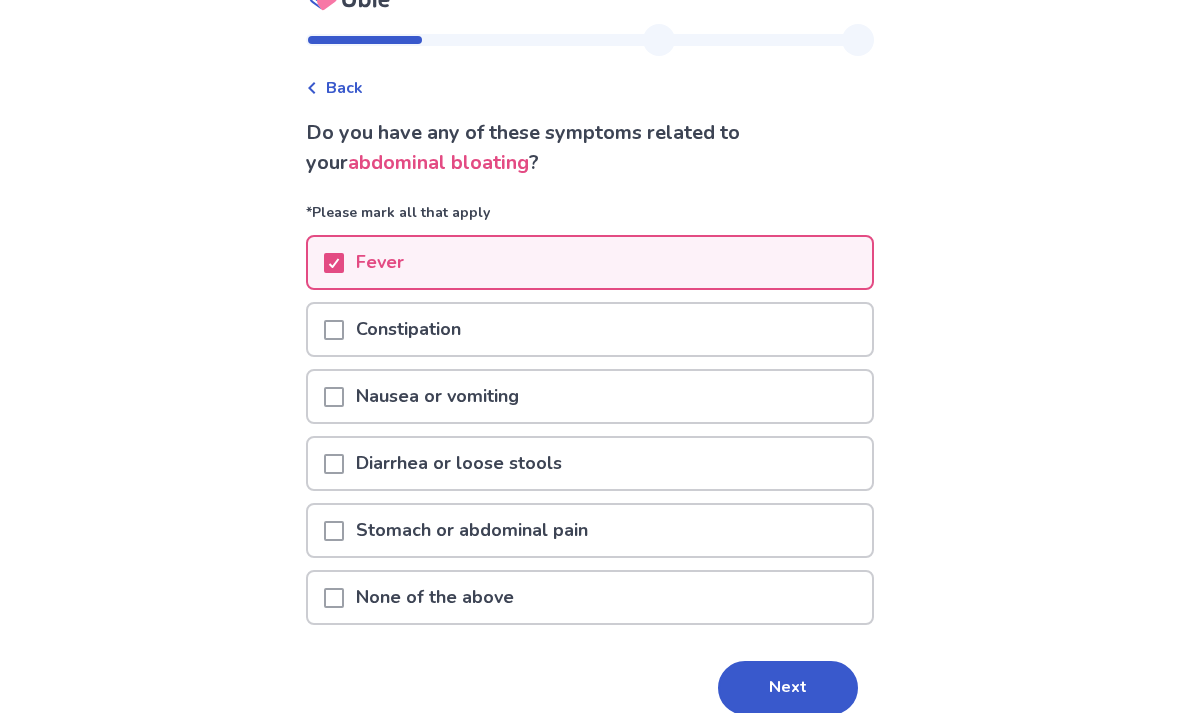 click at bounding box center [334, 397] 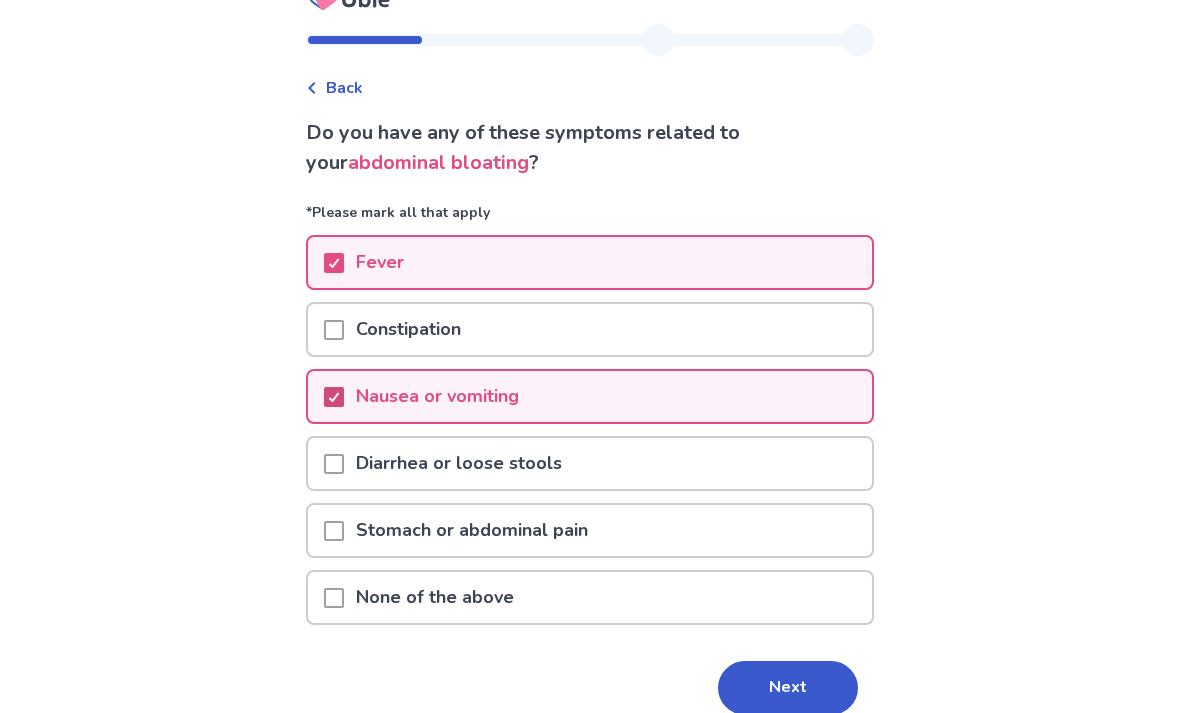 click at bounding box center (334, 464) 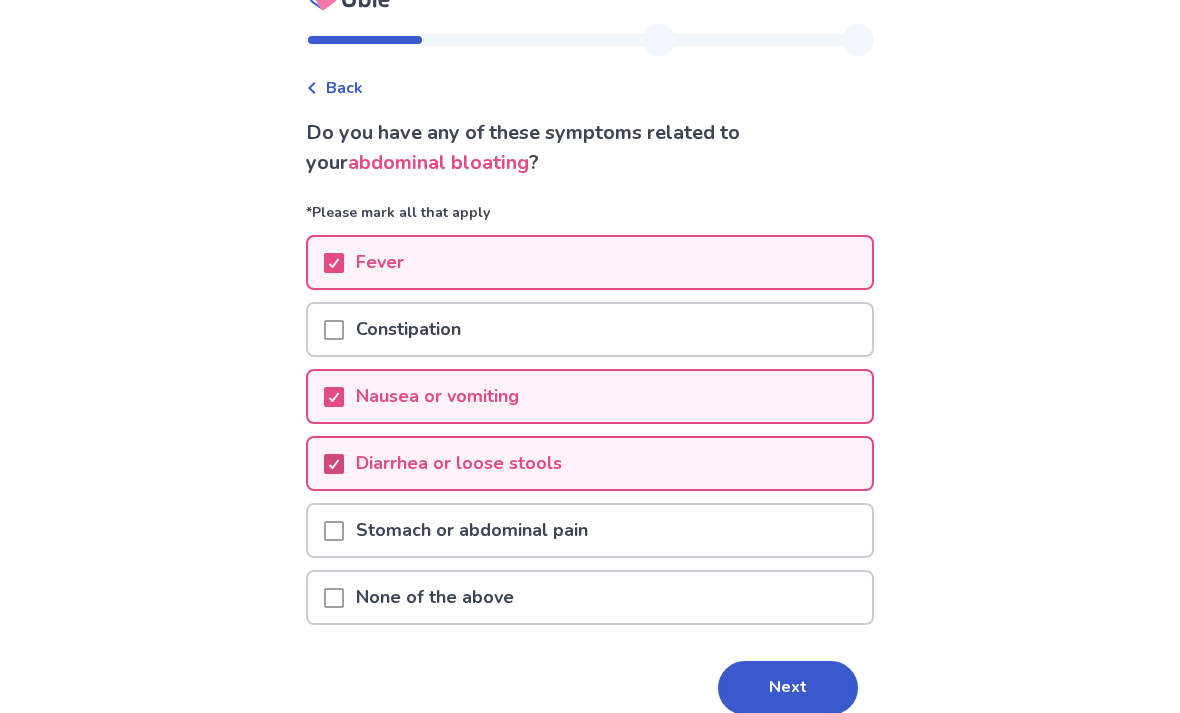 click at bounding box center (334, 531) 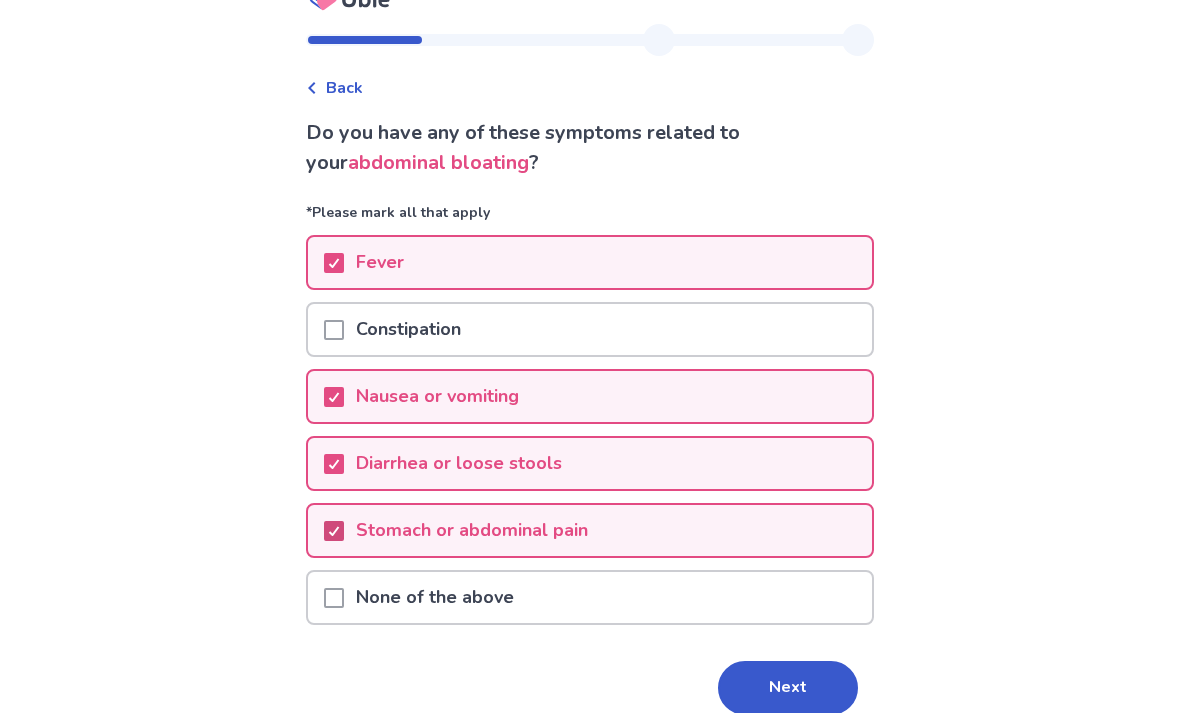 click on "Next" at bounding box center [788, 688] 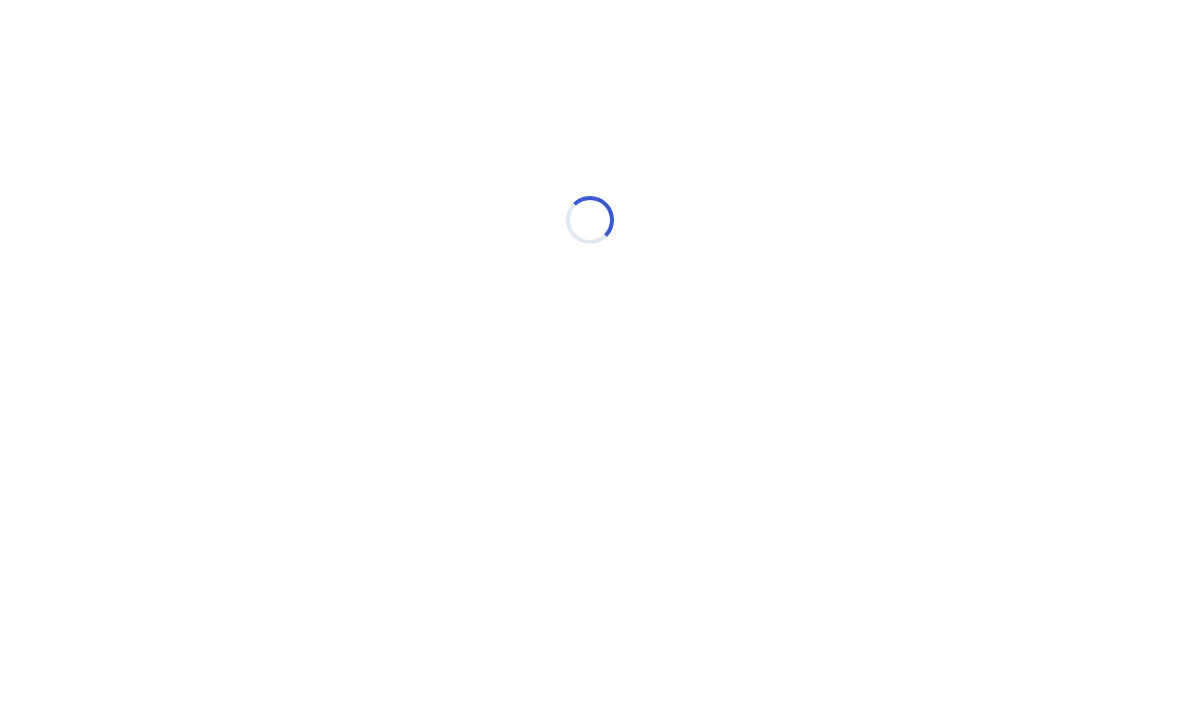 scroll, scrollTop: 0, scrollLeft: 0, axis: both 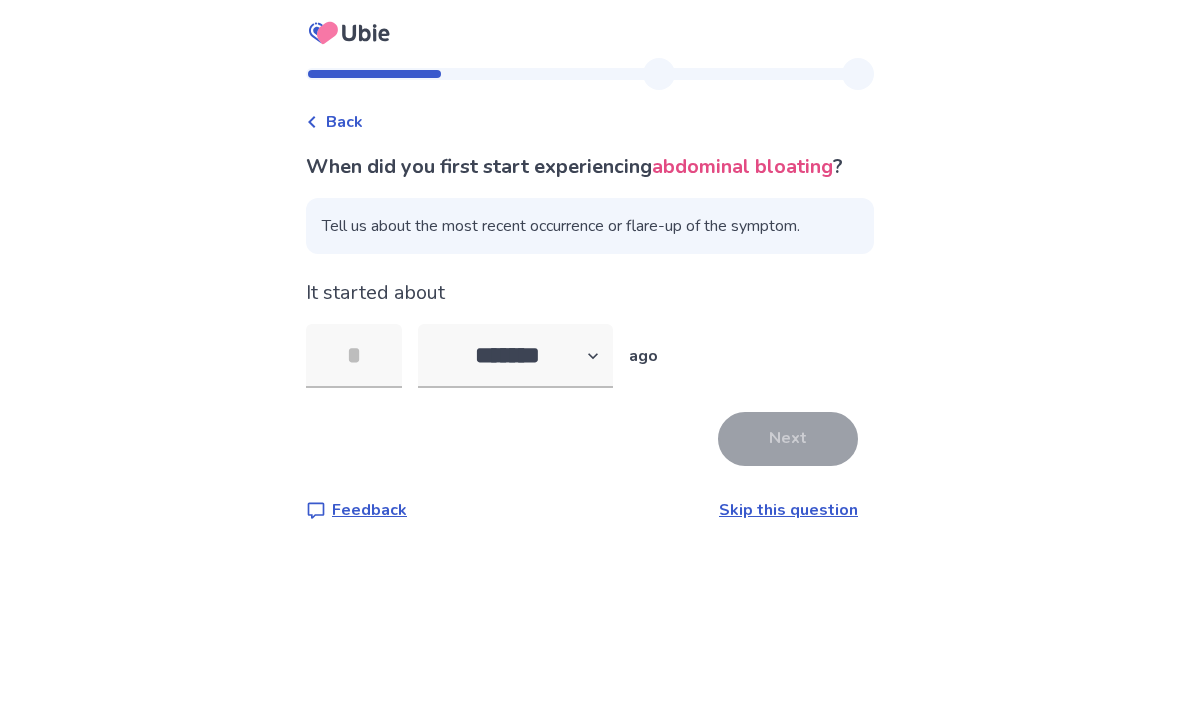 click at bounding box center (354, 356) 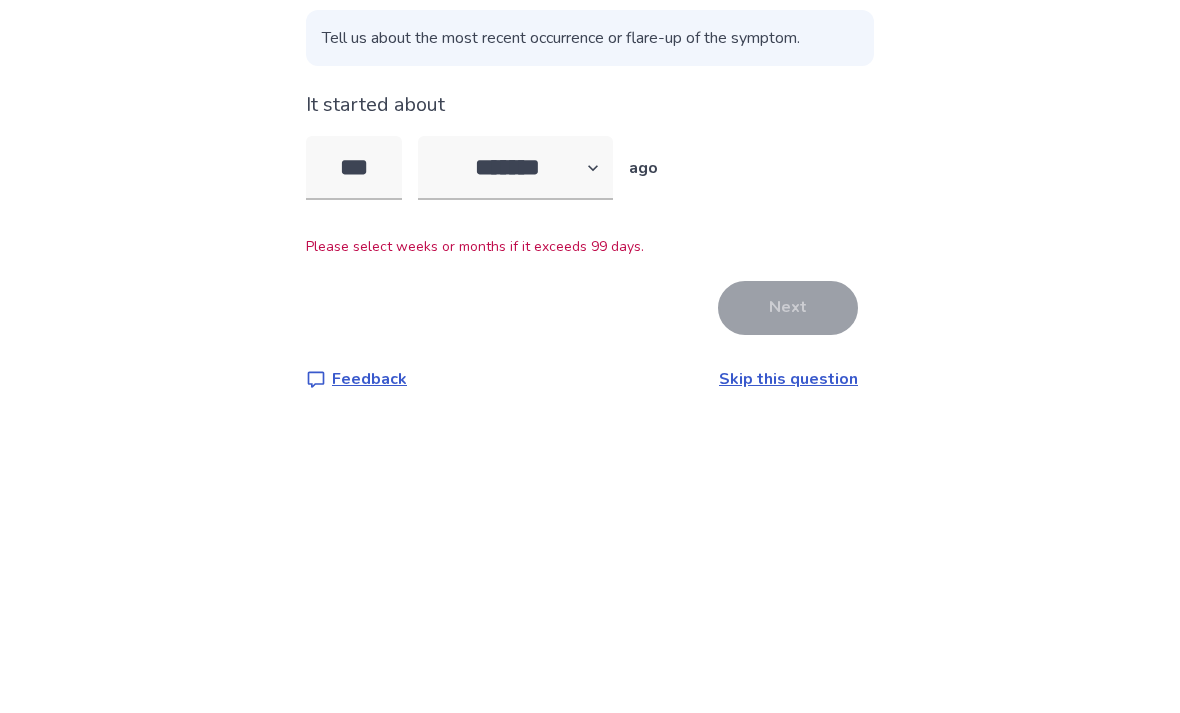 type on "***" 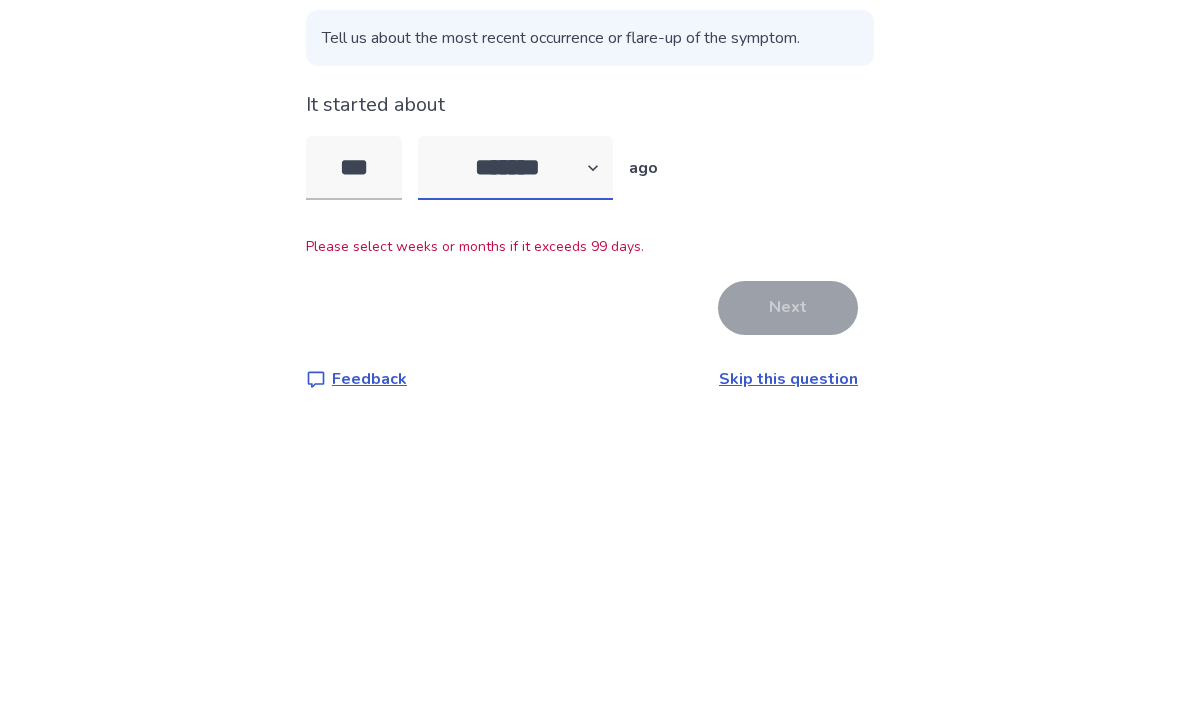 click on "******* ****** ******* ******** *******" at bounding box center [515, 356] 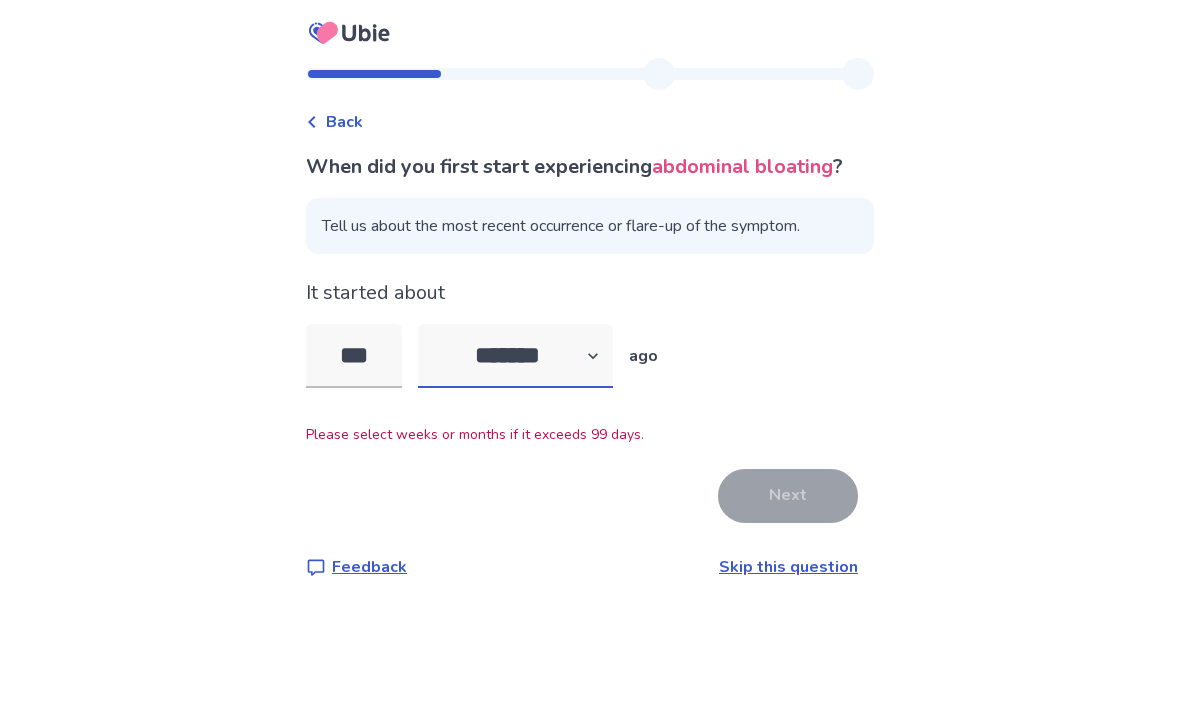 select on "*" 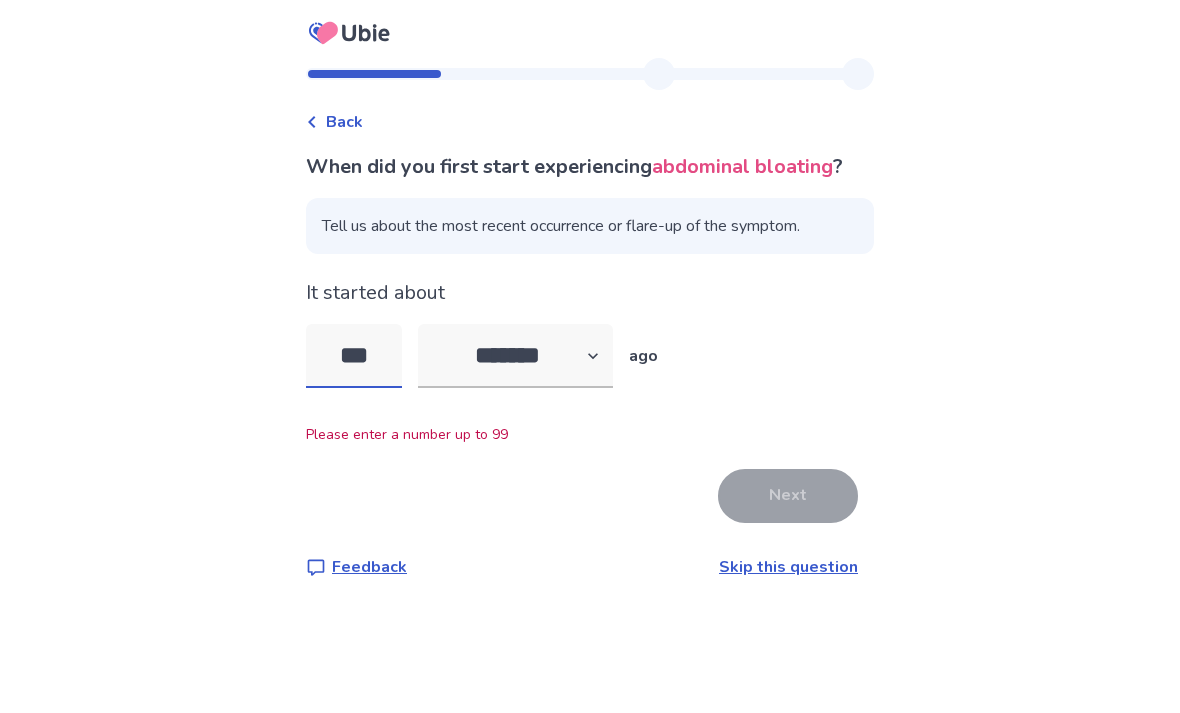 click on "***" at bounding box center (354, 356) 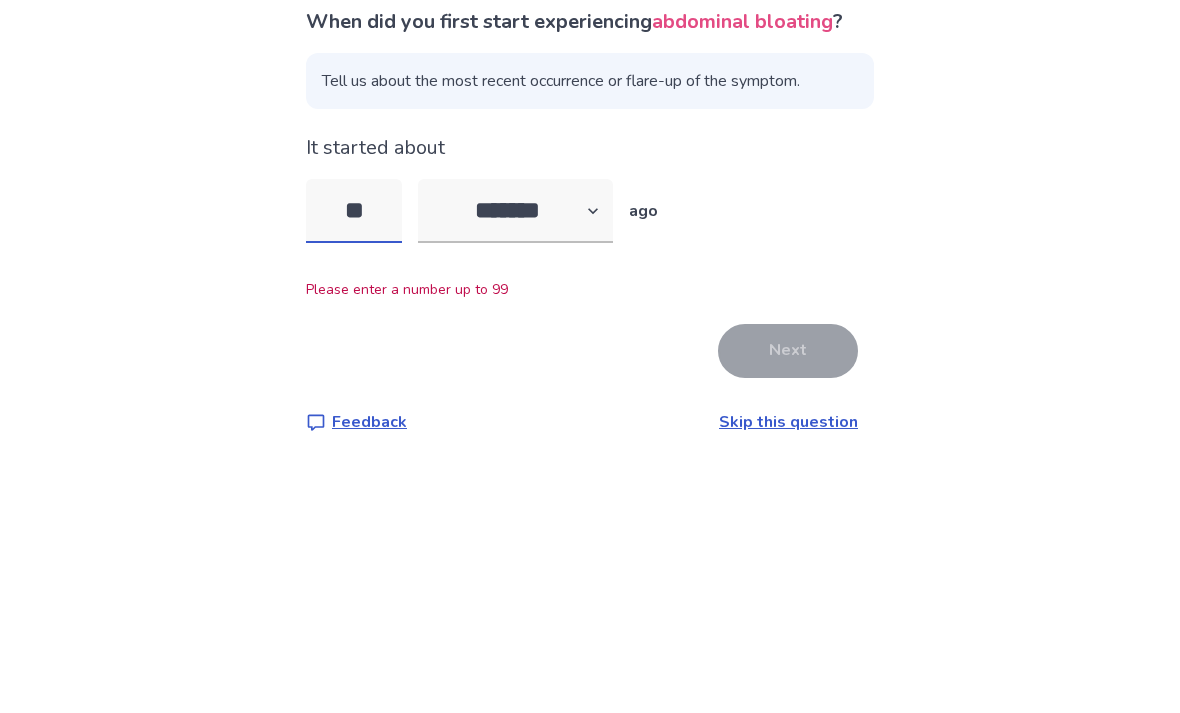 type on "*" 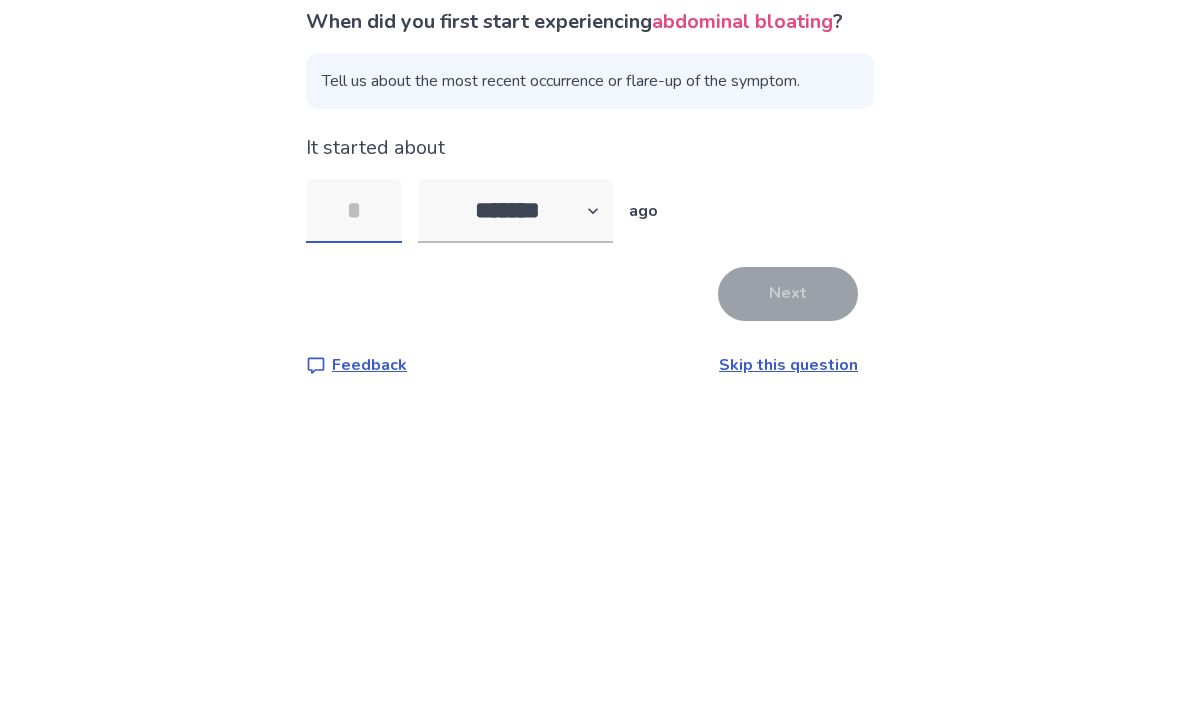 type on "*" 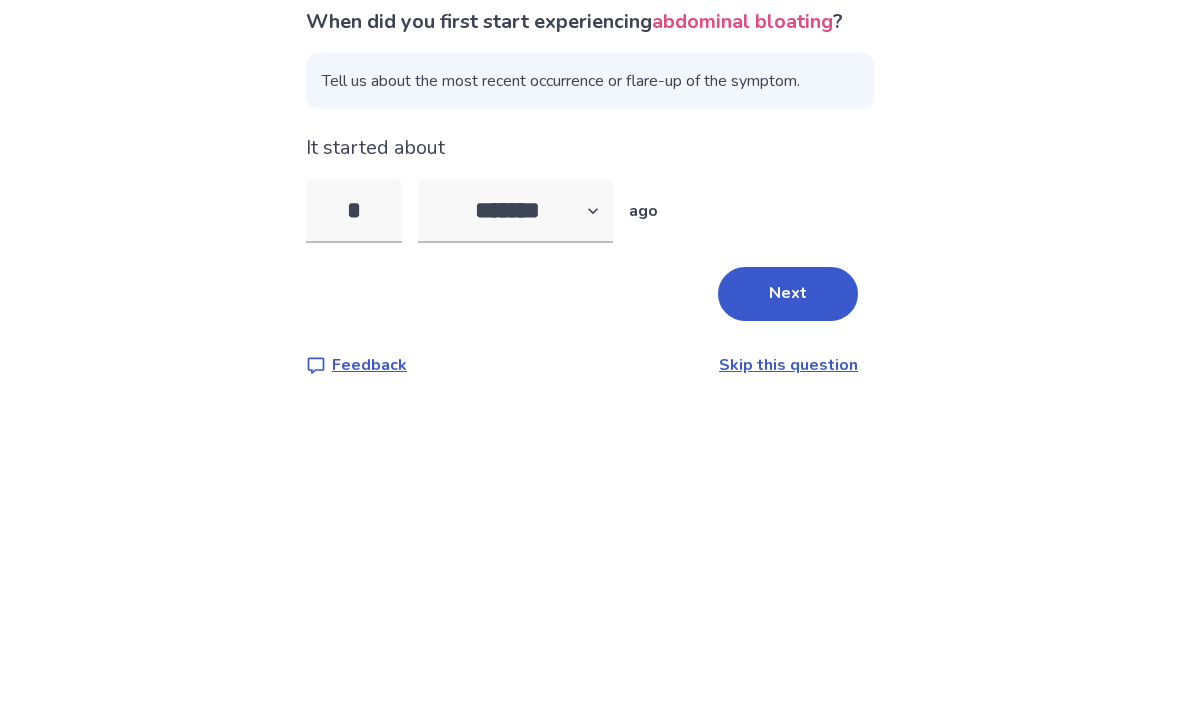 click on "Next" at bounding box center (788, 439) 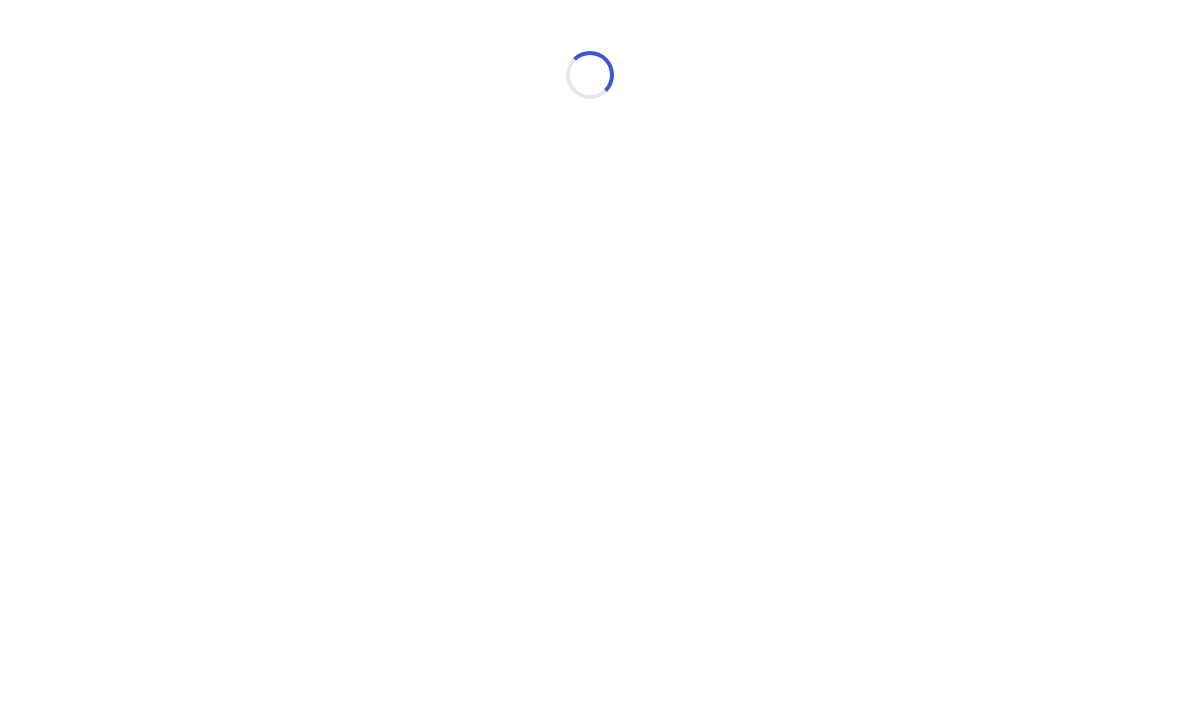 scroll, scrollTop: 0, scrollLeft: 0, axis: both 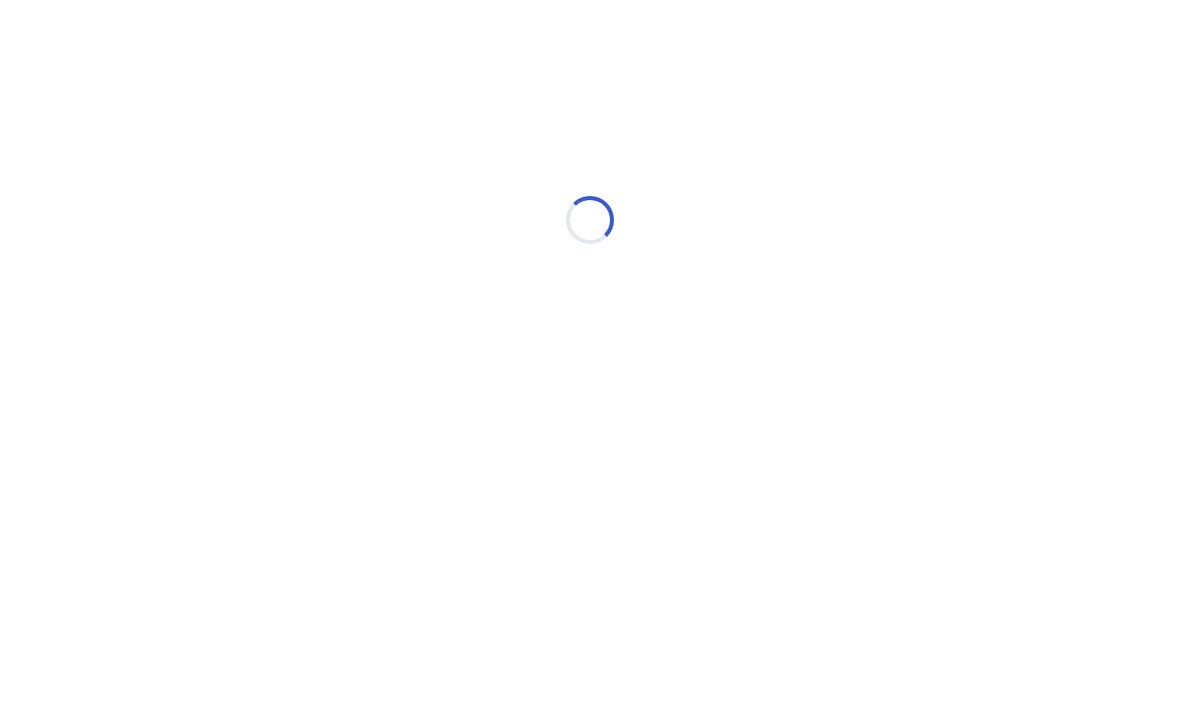 select on "*" 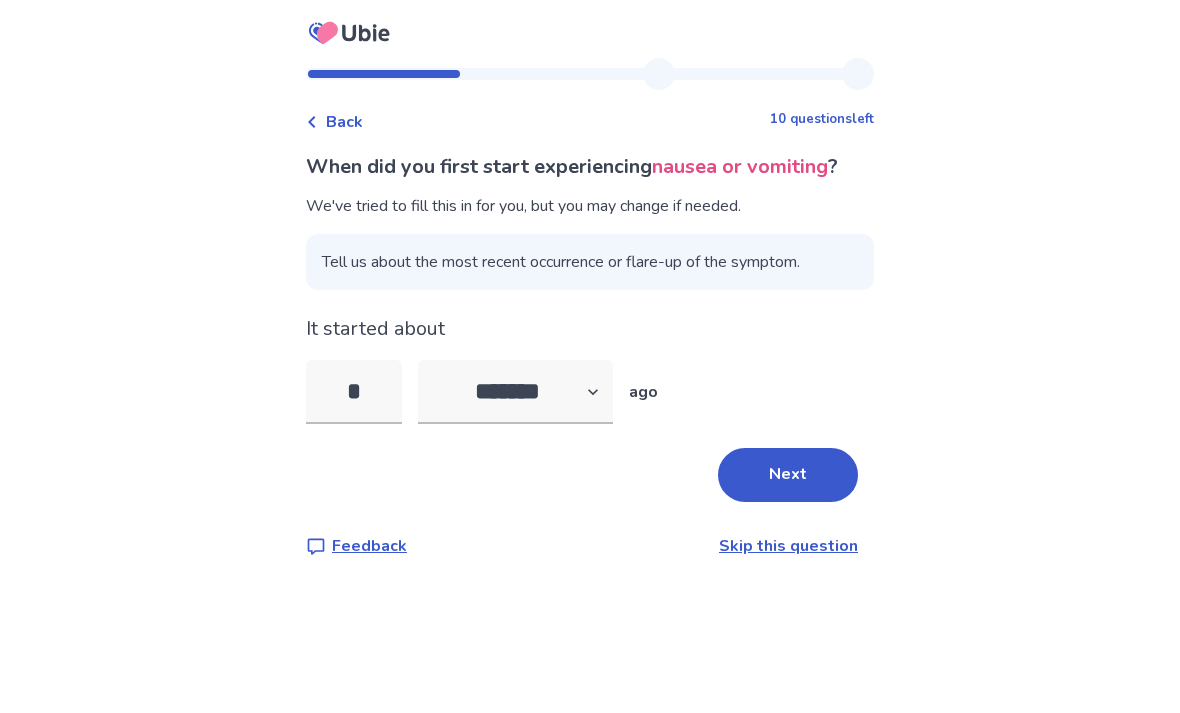 click on "*" at bounding box center (354, 392) 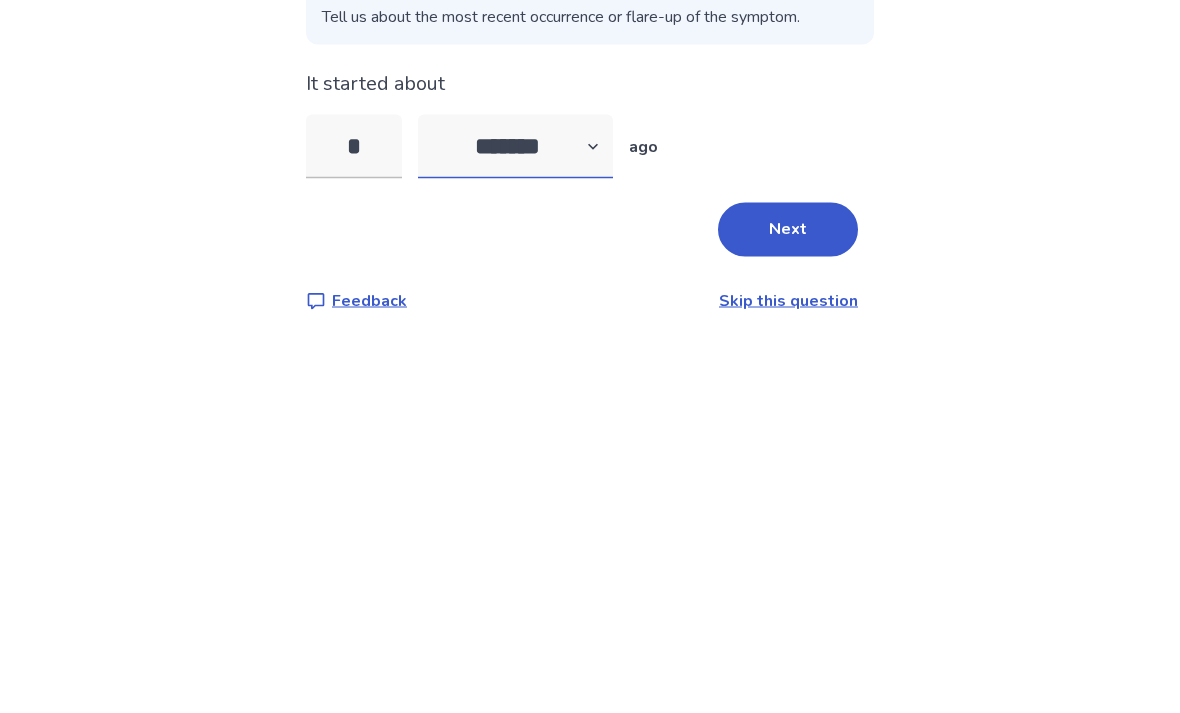 click on "******* ****** ******* ******** *******" at bounding box center (515, 392) 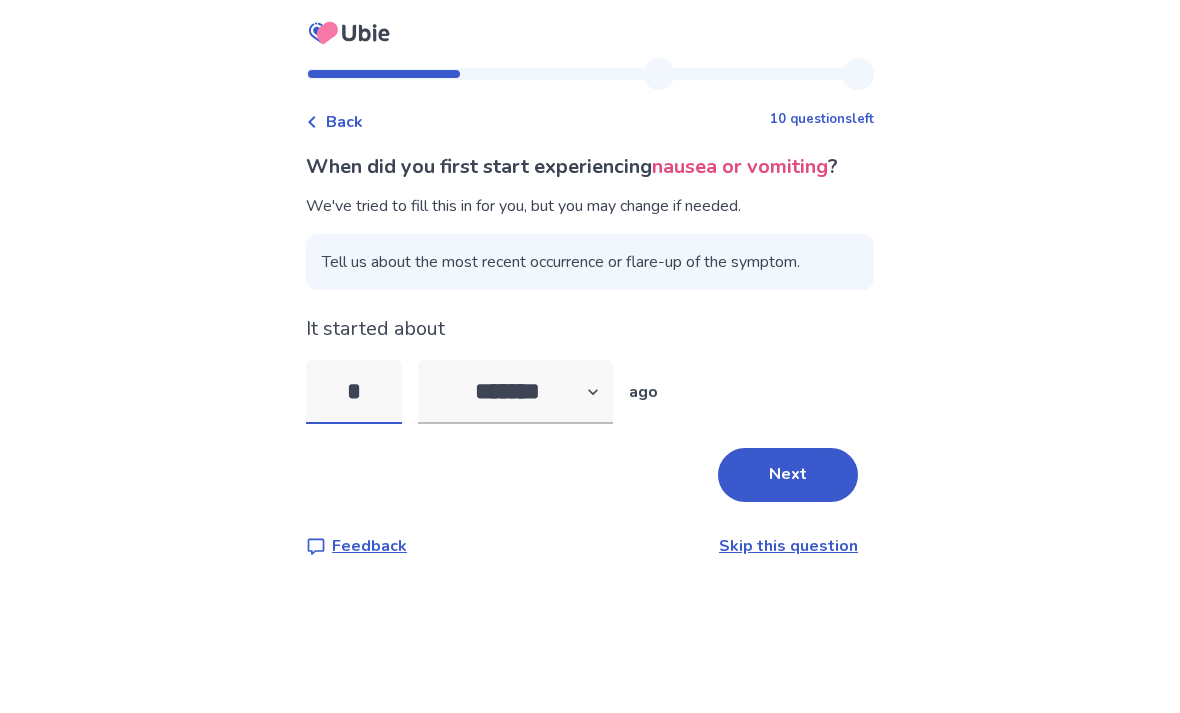 click on "*" at bounding box center [354, 392] 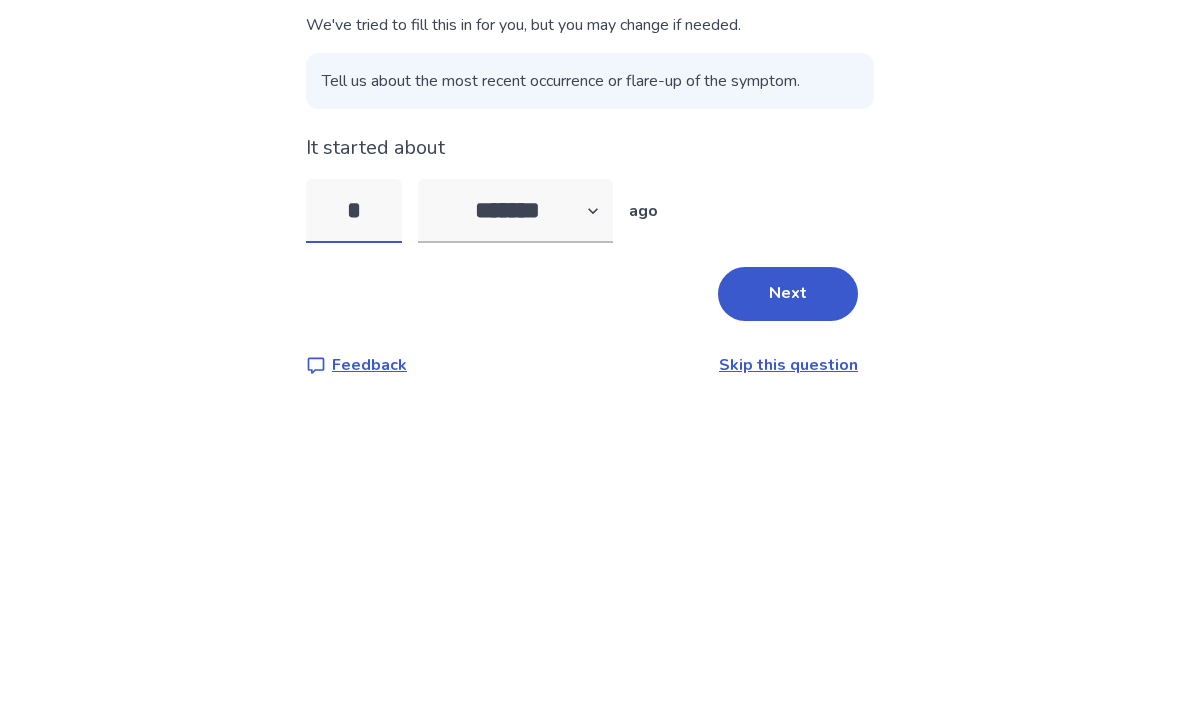click on "*" at bounding box center [354, 392] 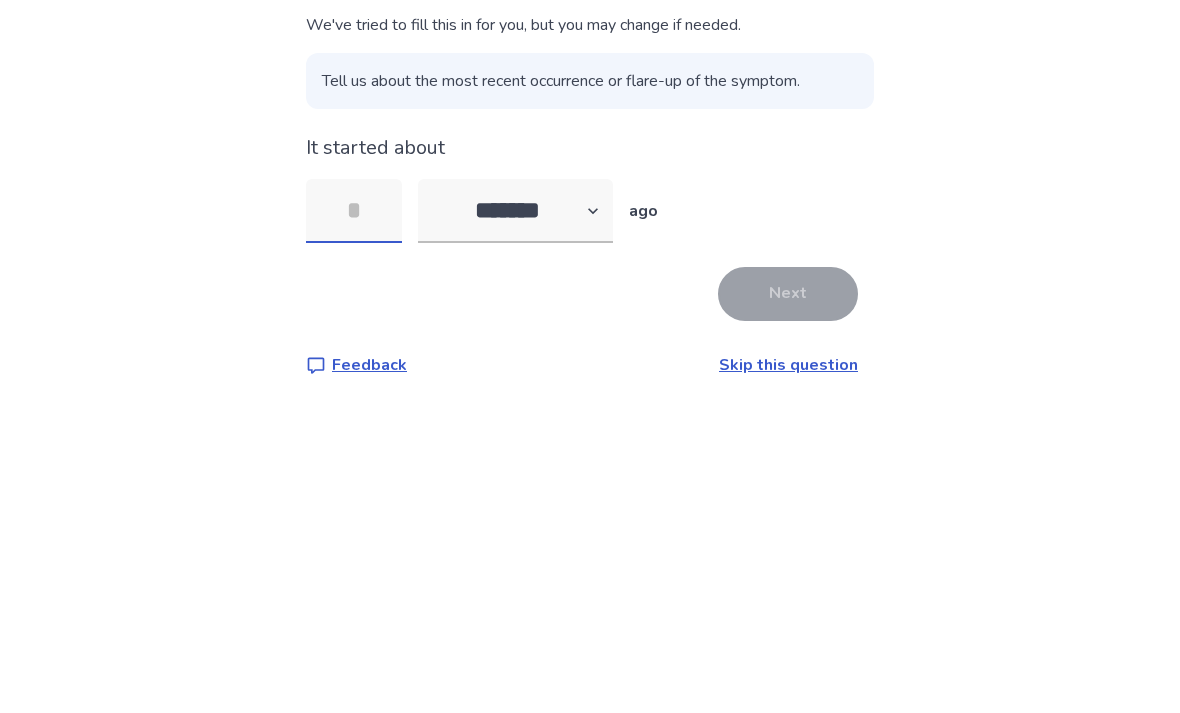 type on "*" 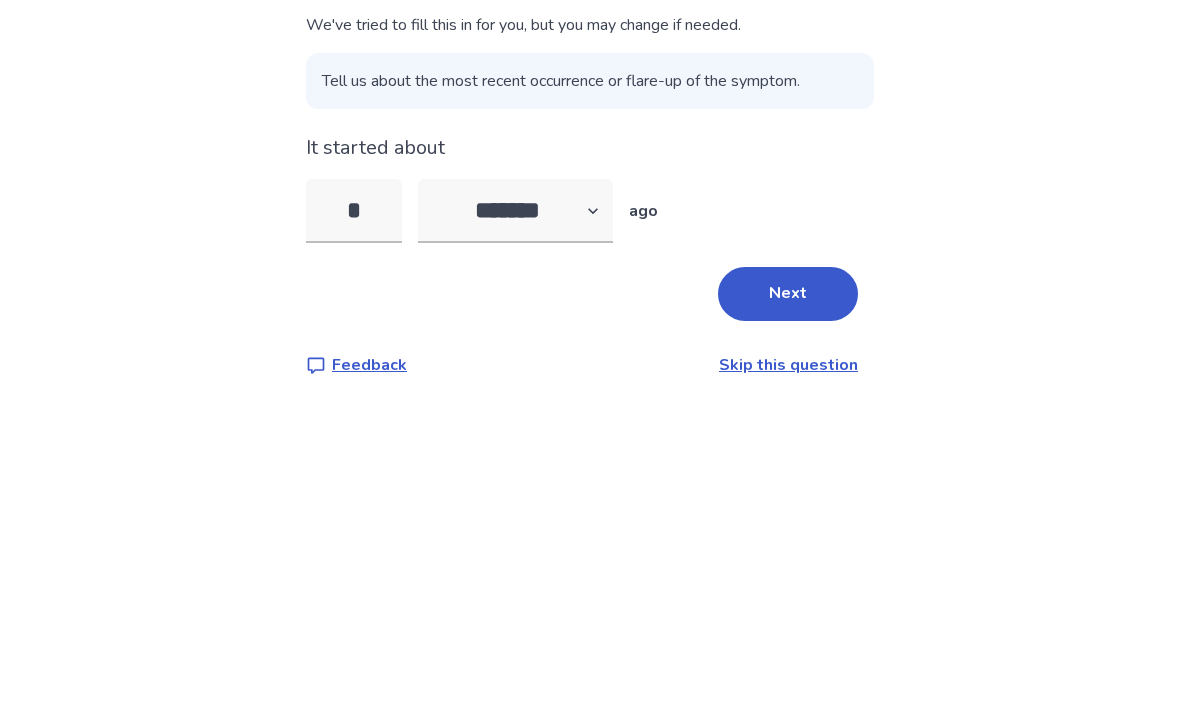 click on "Next" at bounding box center [788, 475] 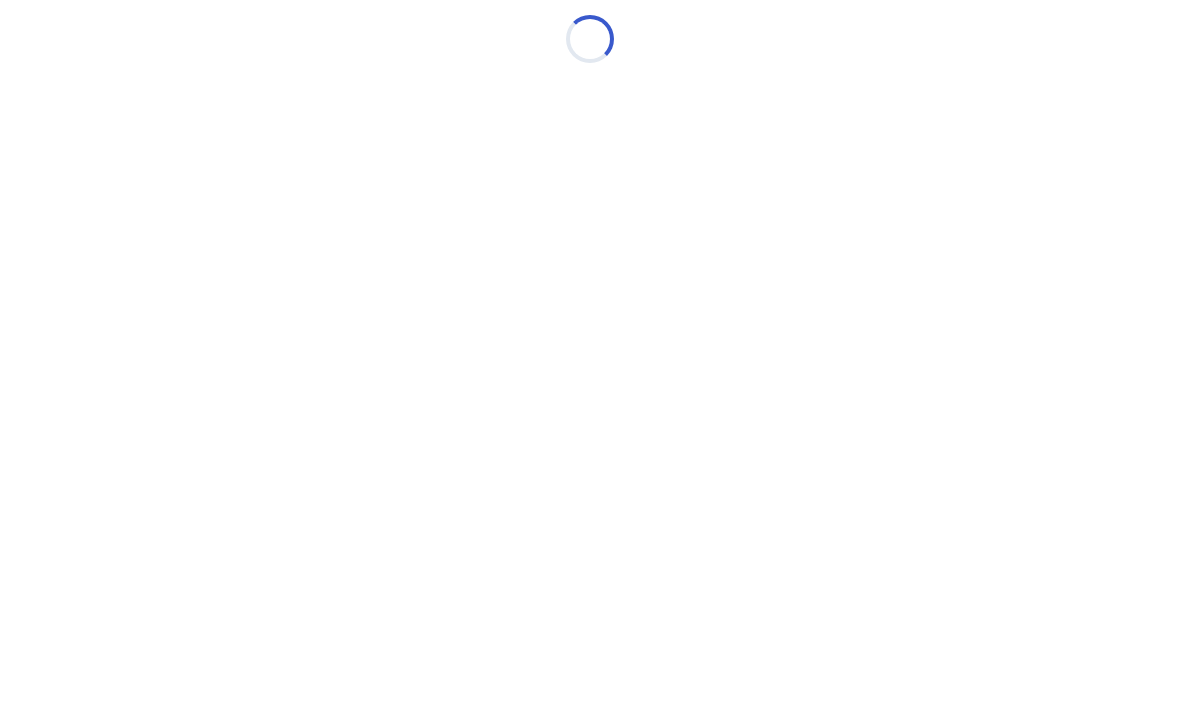 scroll, scrollTop: 0, scrollLeft: 0, axis: both 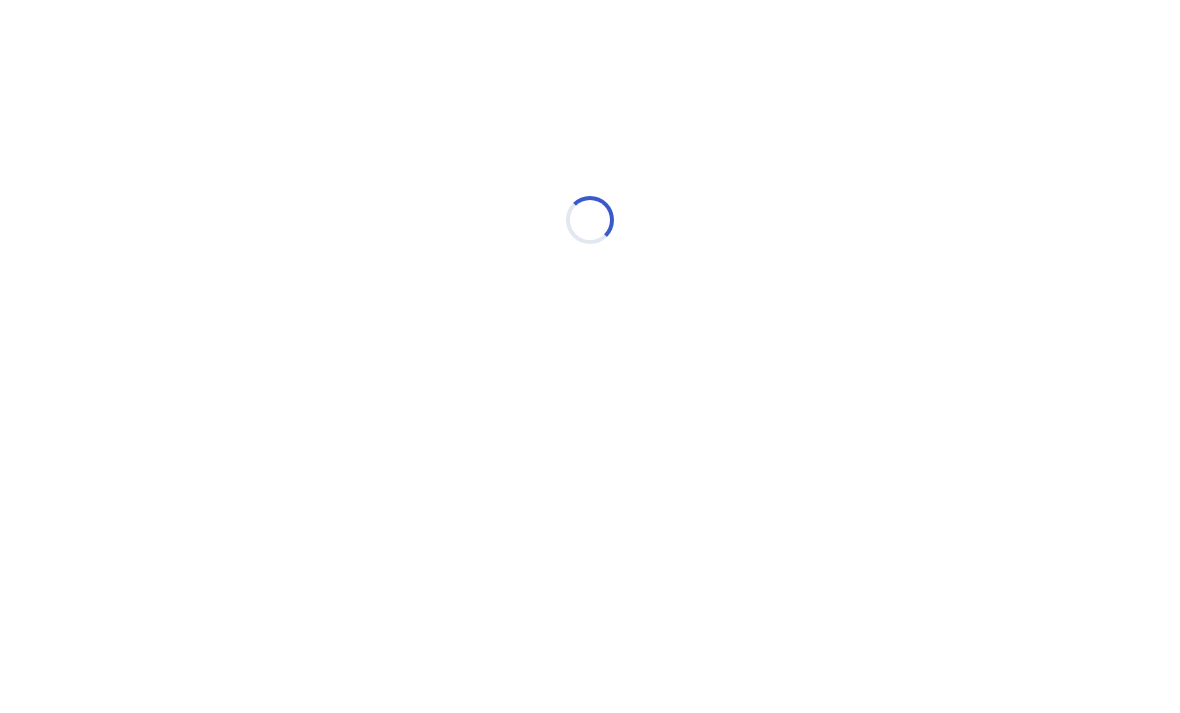 select on "*" 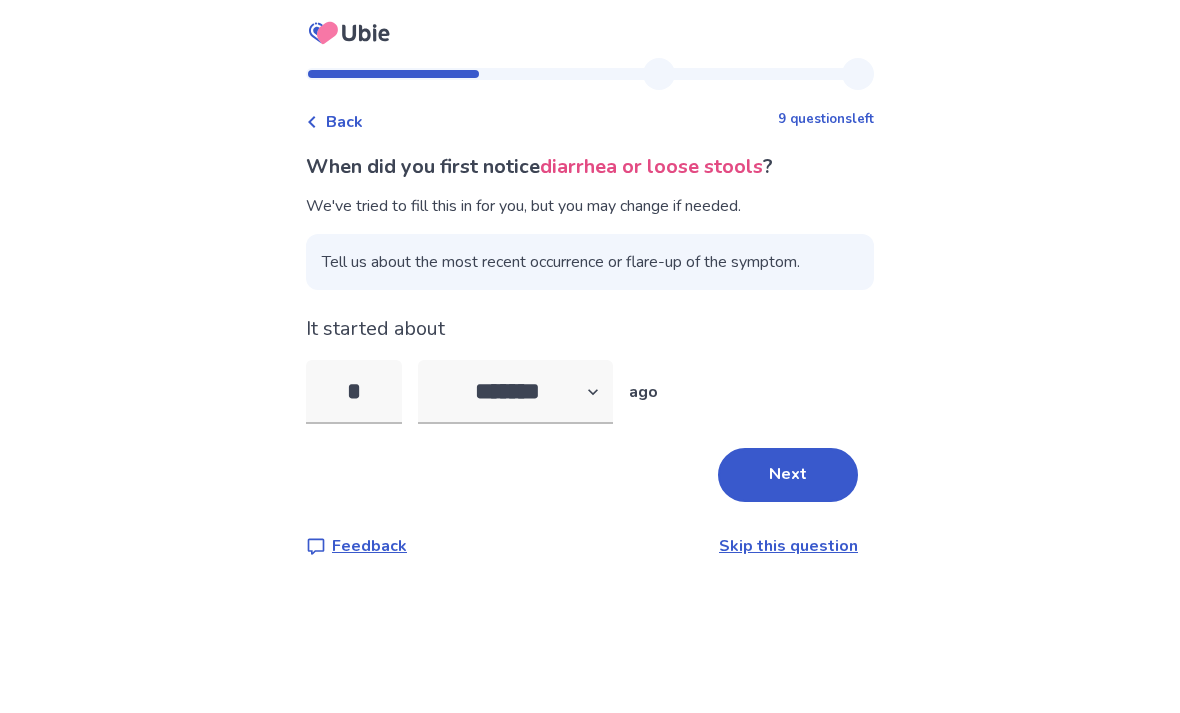 click on "Next" at bounding box center [788, 475] 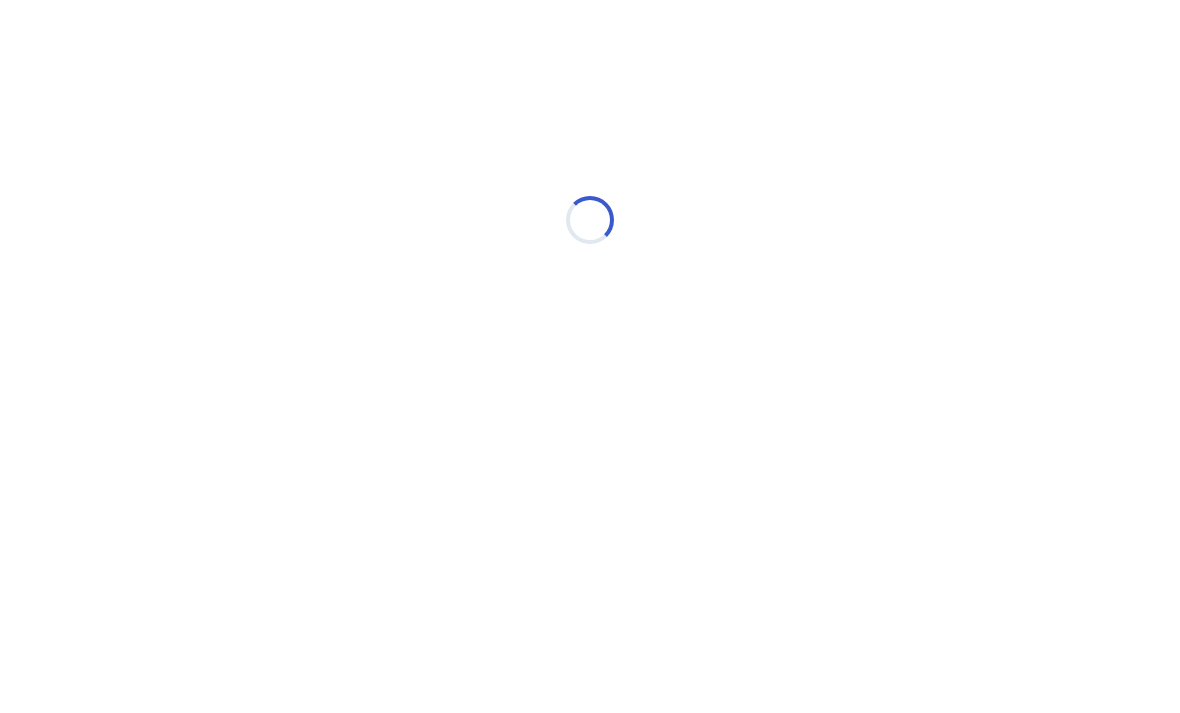 select on "*" 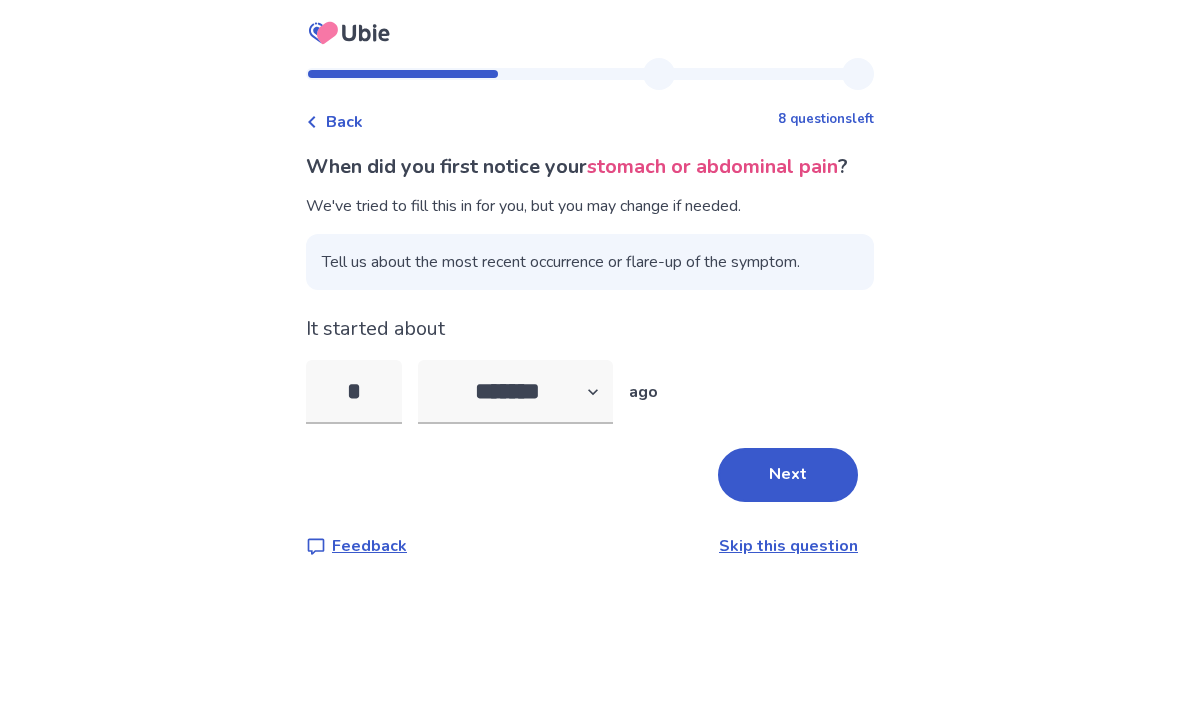 click on "Next" at bounding box center [788, 475] 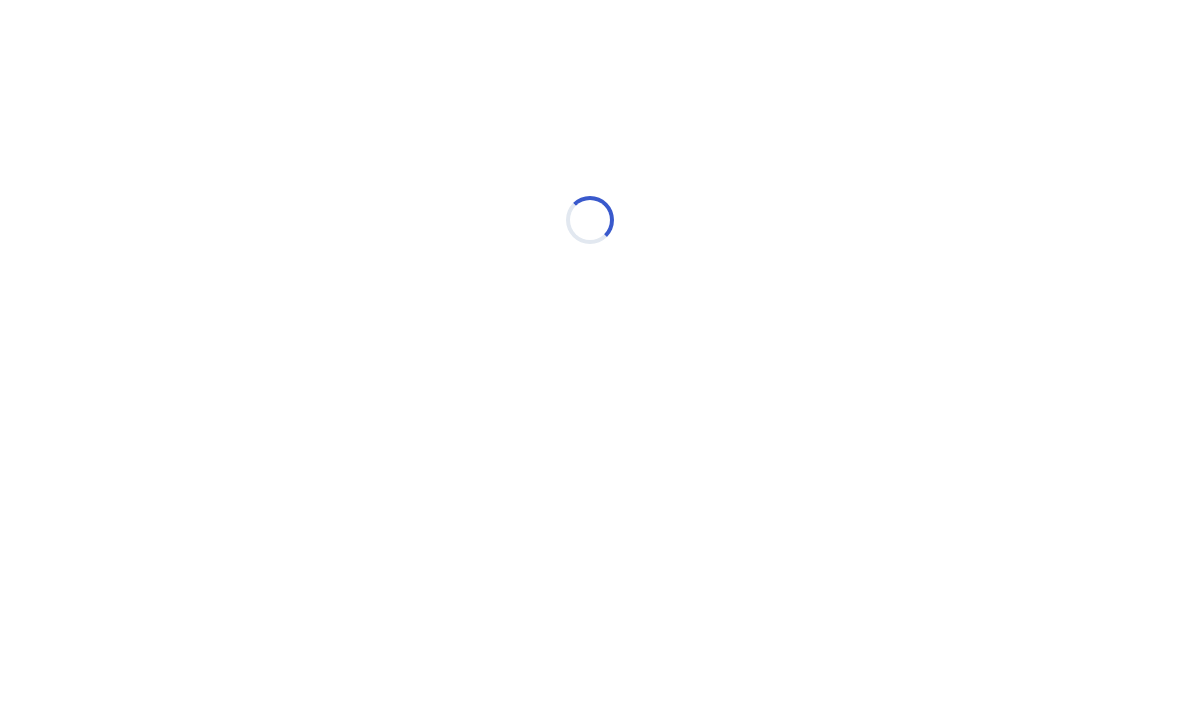 select on "*" 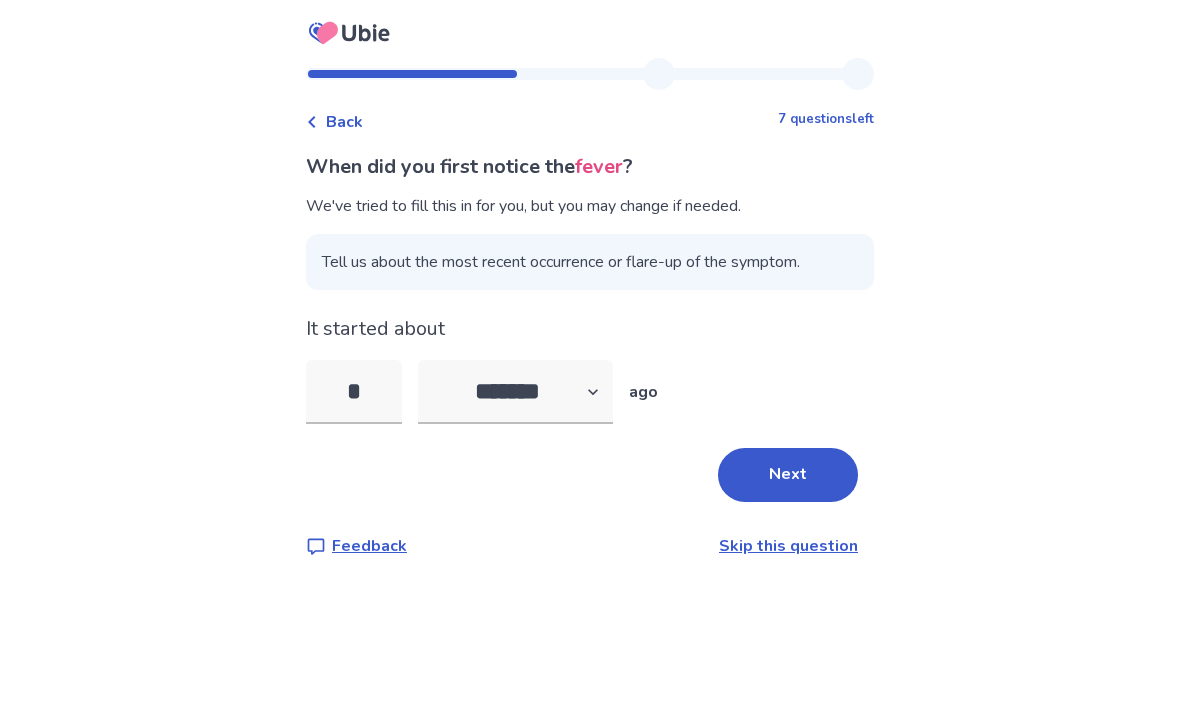 click on "Next" at bounding box center [788, 475] 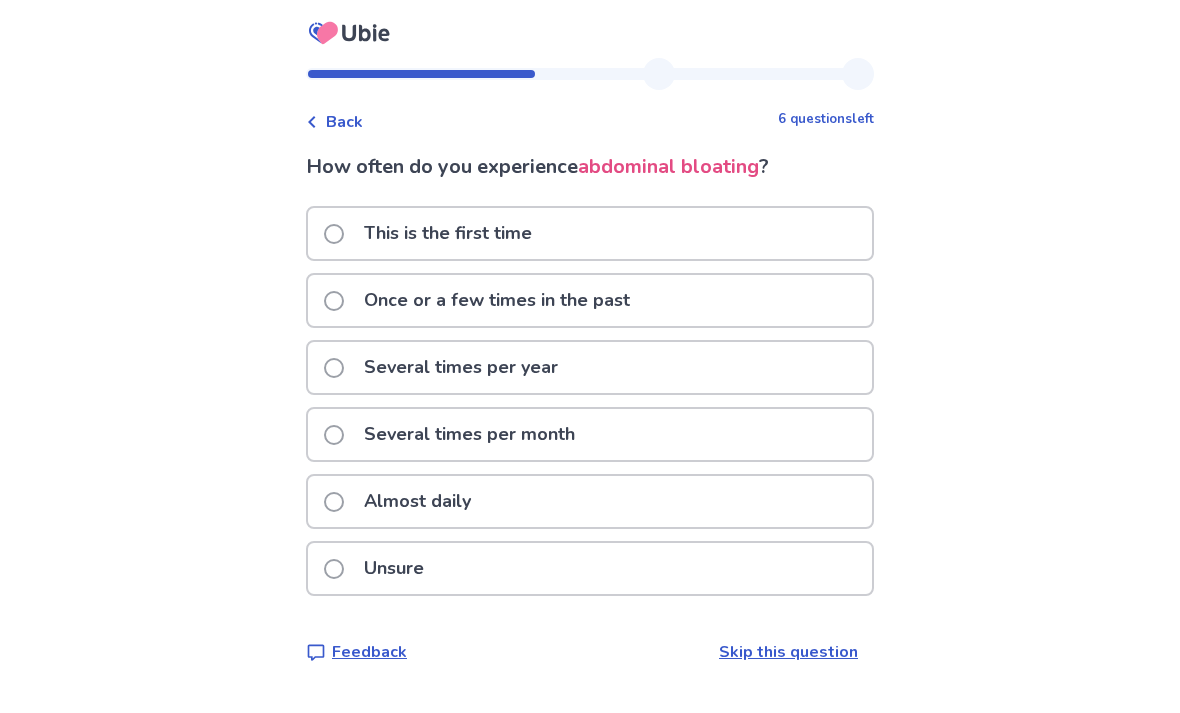 click on "Almost daily" at bounding box center (417, 501) 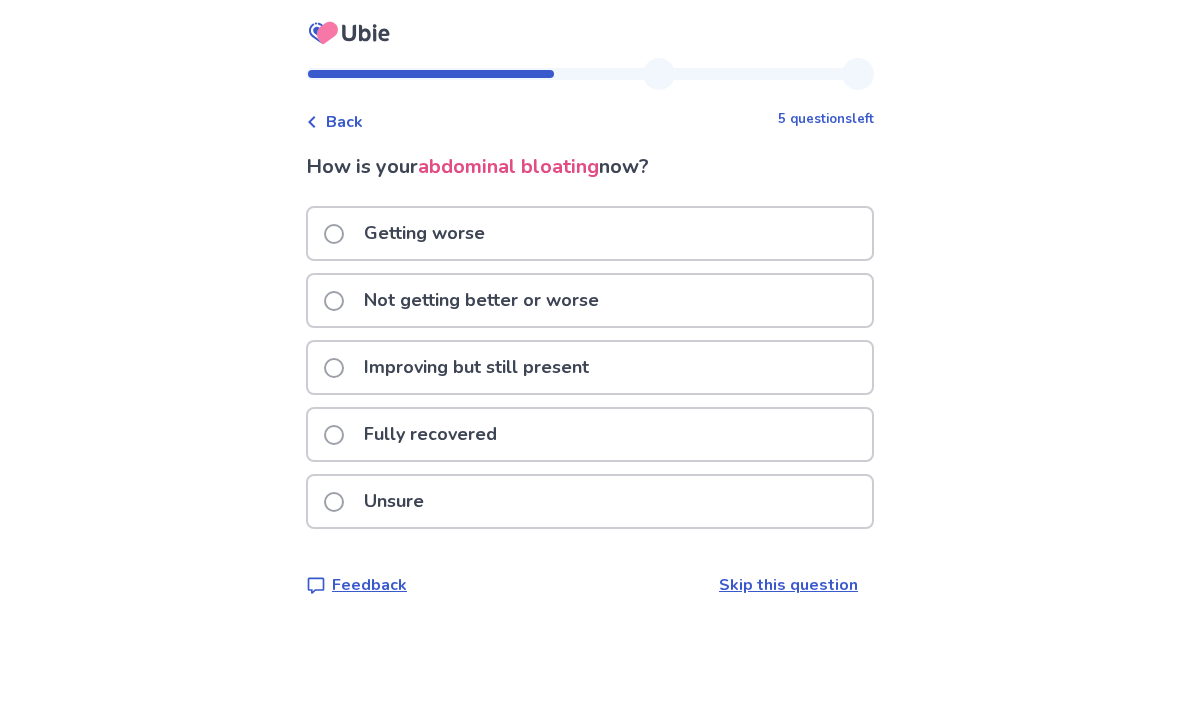 click at bounding box center (334, 301) 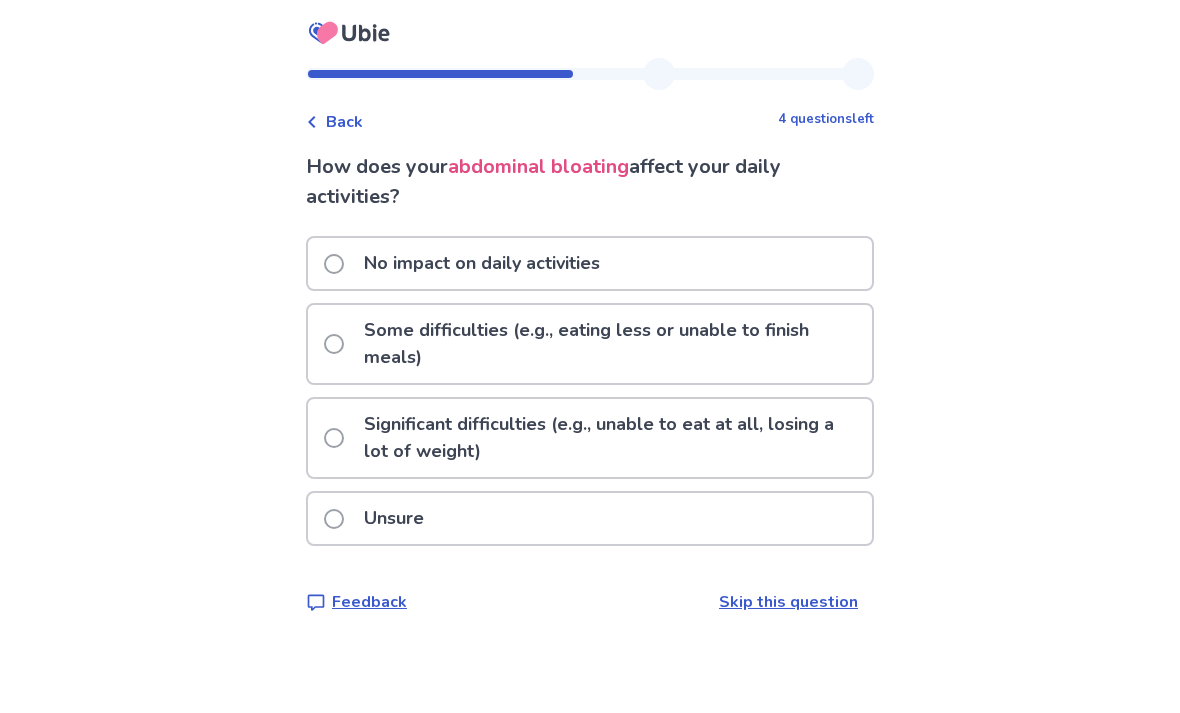 click on "Some difficulties (e.g., eating less or unable to finish meals)" at bounding box center (598, 344) 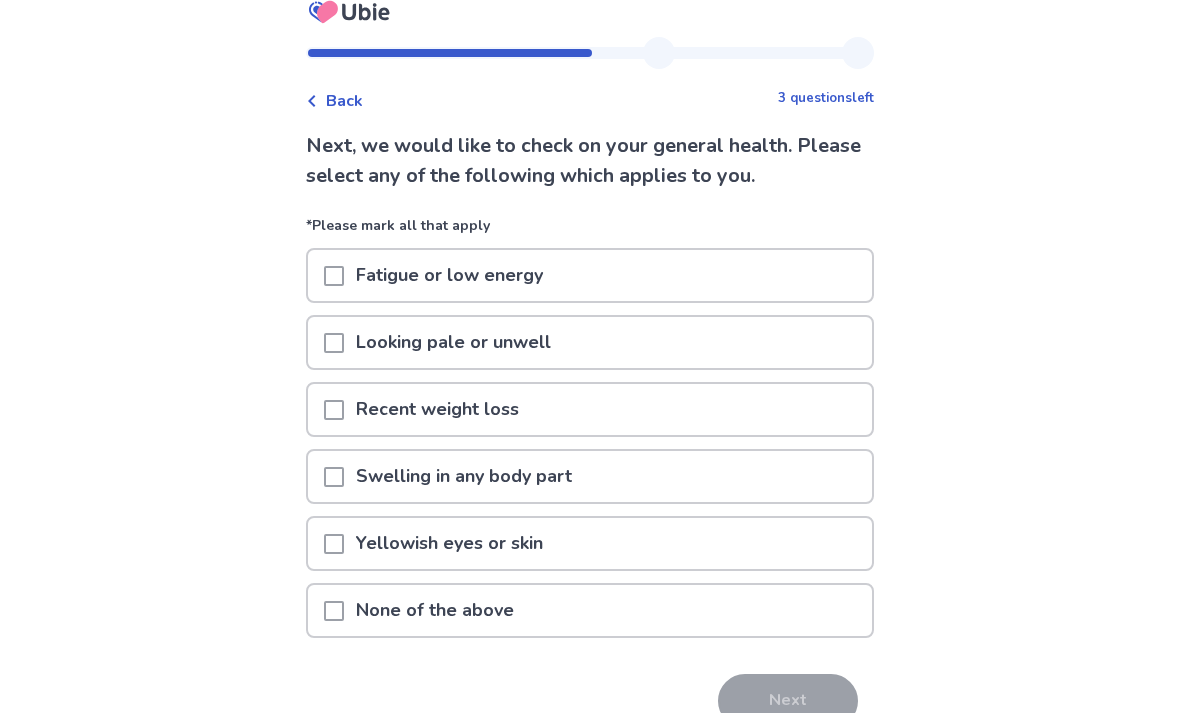 scroll, scrollTop: 15, scrollLeft: 0, axis: vertical 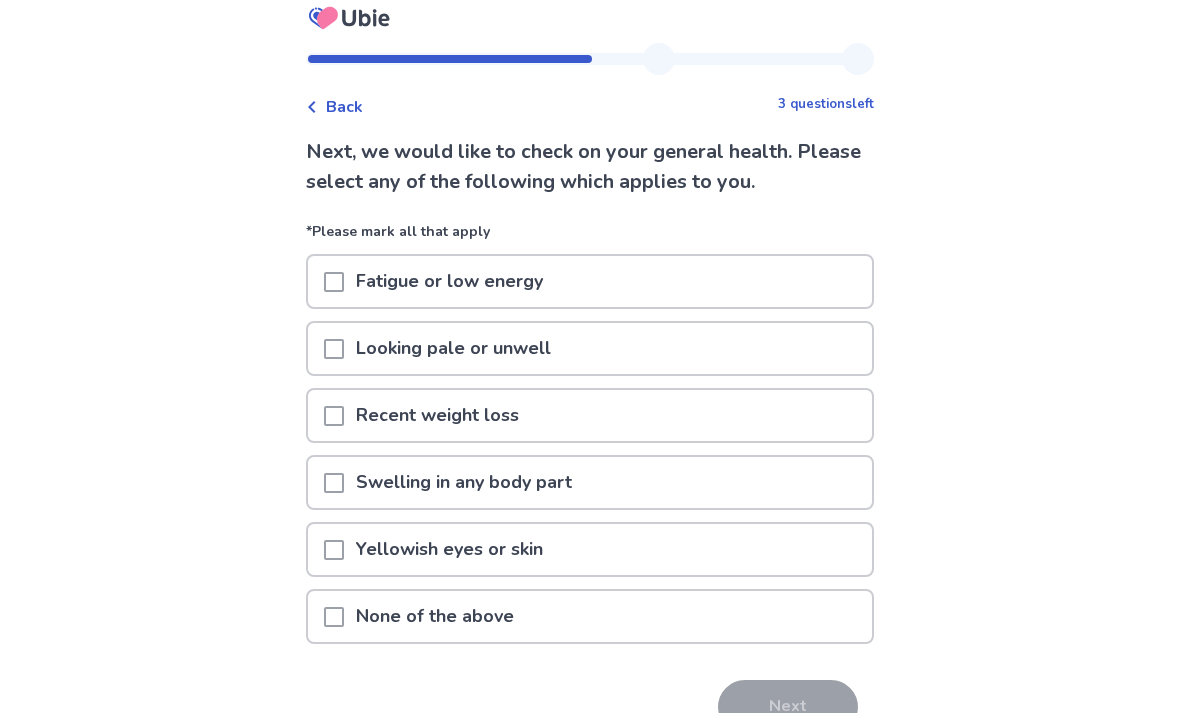 click at bounding box center (334, 281) 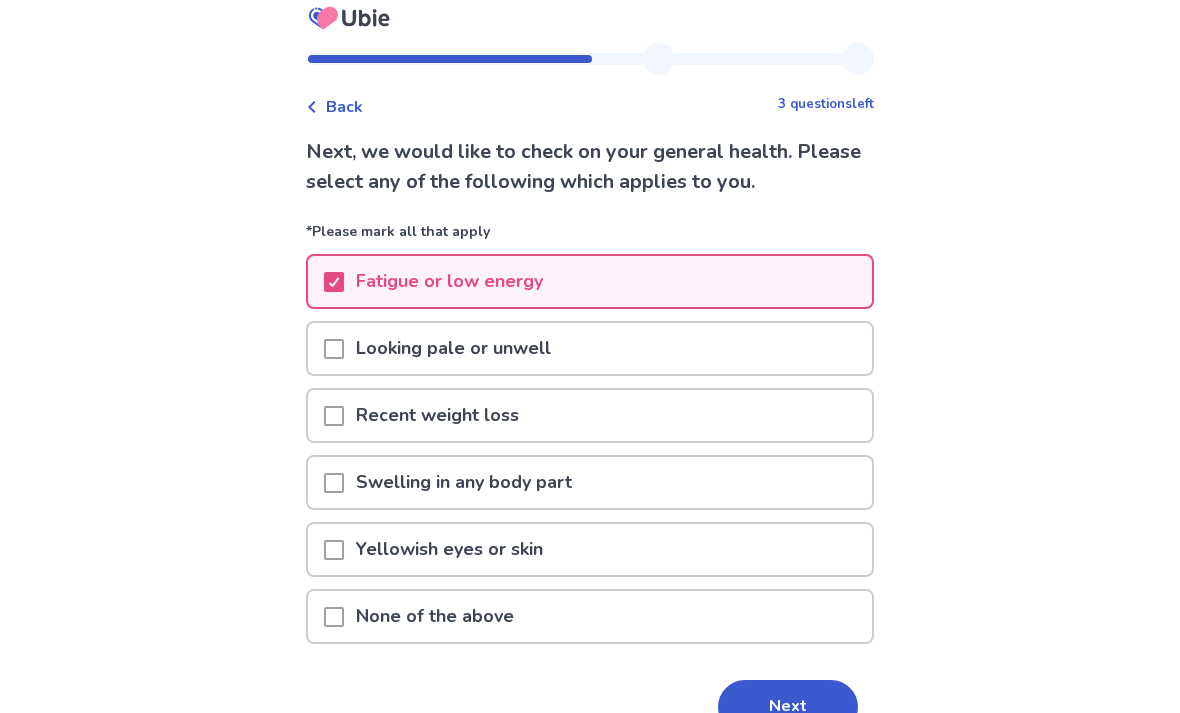 click on "Next" at bounding box center (788, 707) 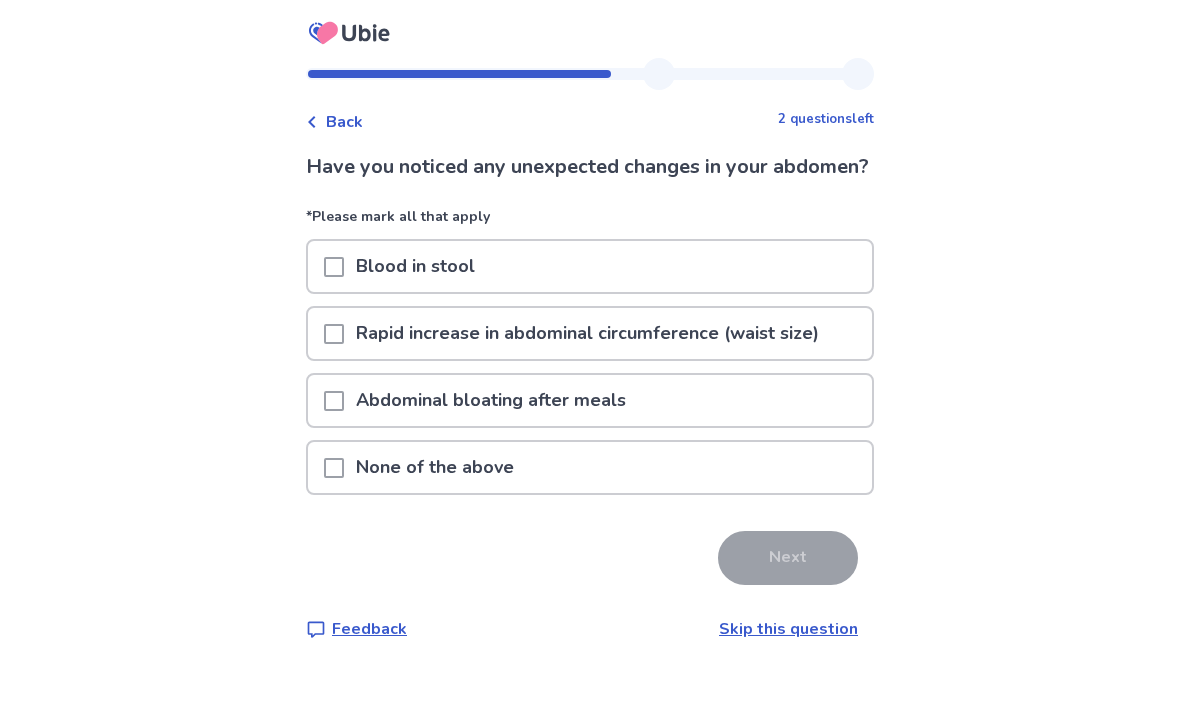 scroll, scrollTop: 22, scrollLeft: 0, axis: vertical 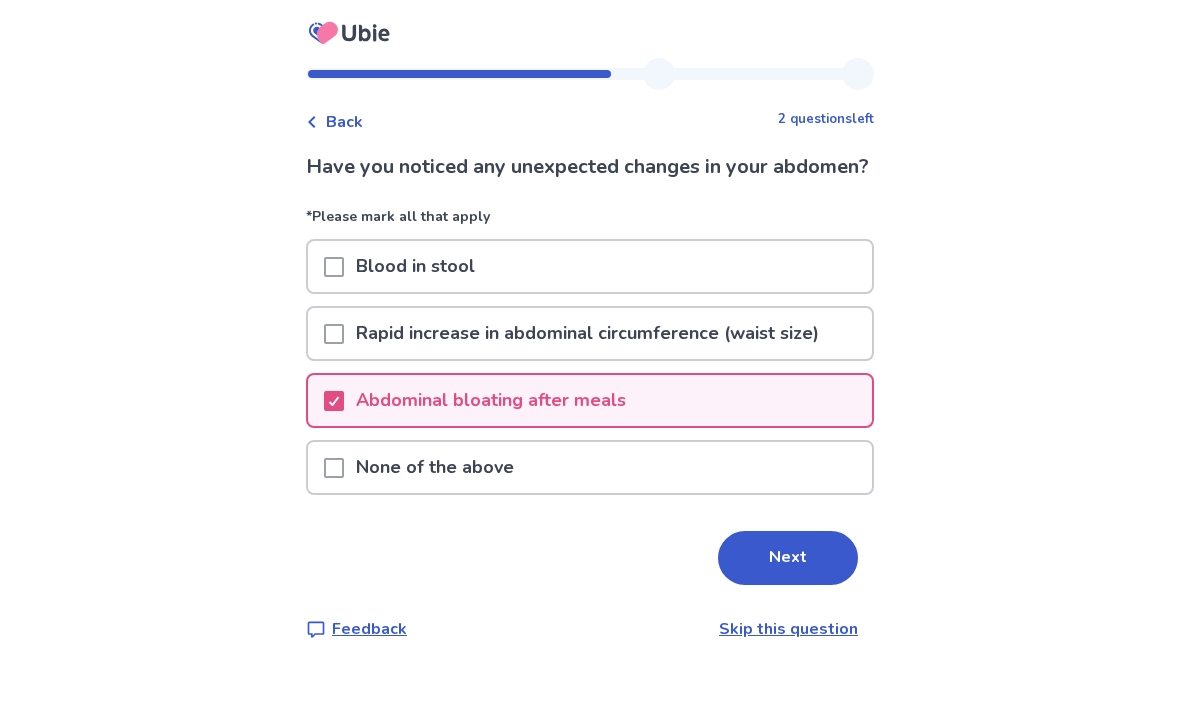 click on "Rapid increase in abdominal circumference (waist size)" at bounding box center (587, 333) 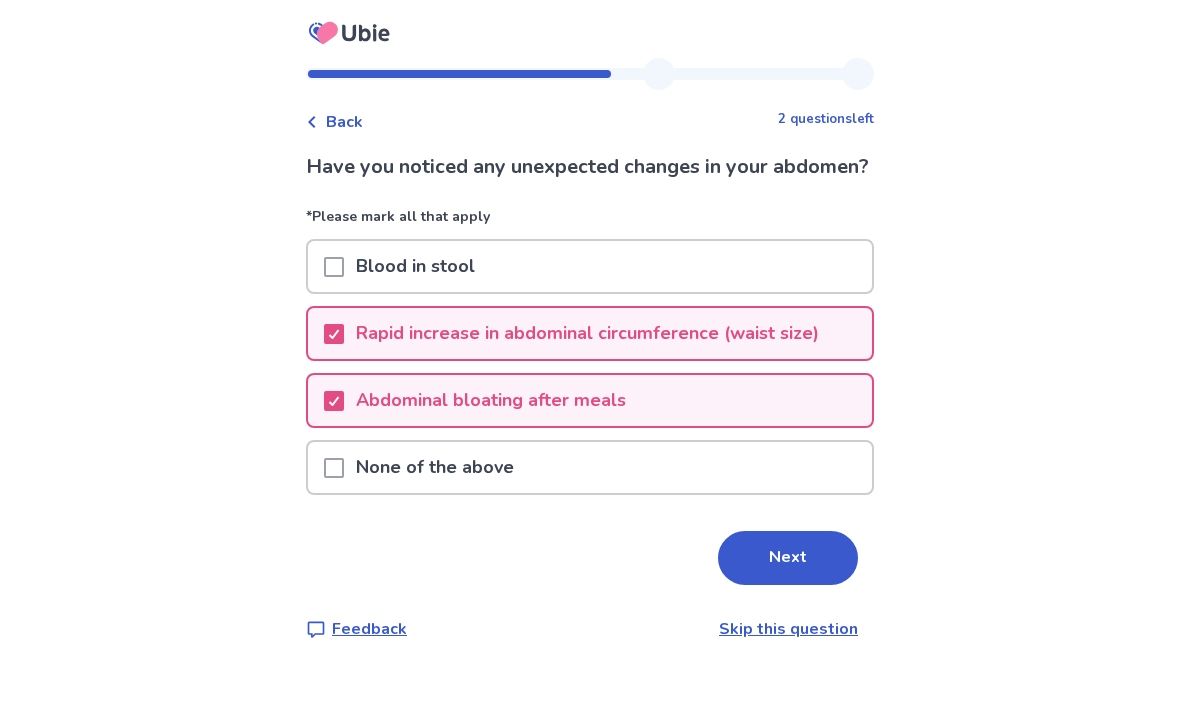 click on "Next" at bounding box center (788, 558) 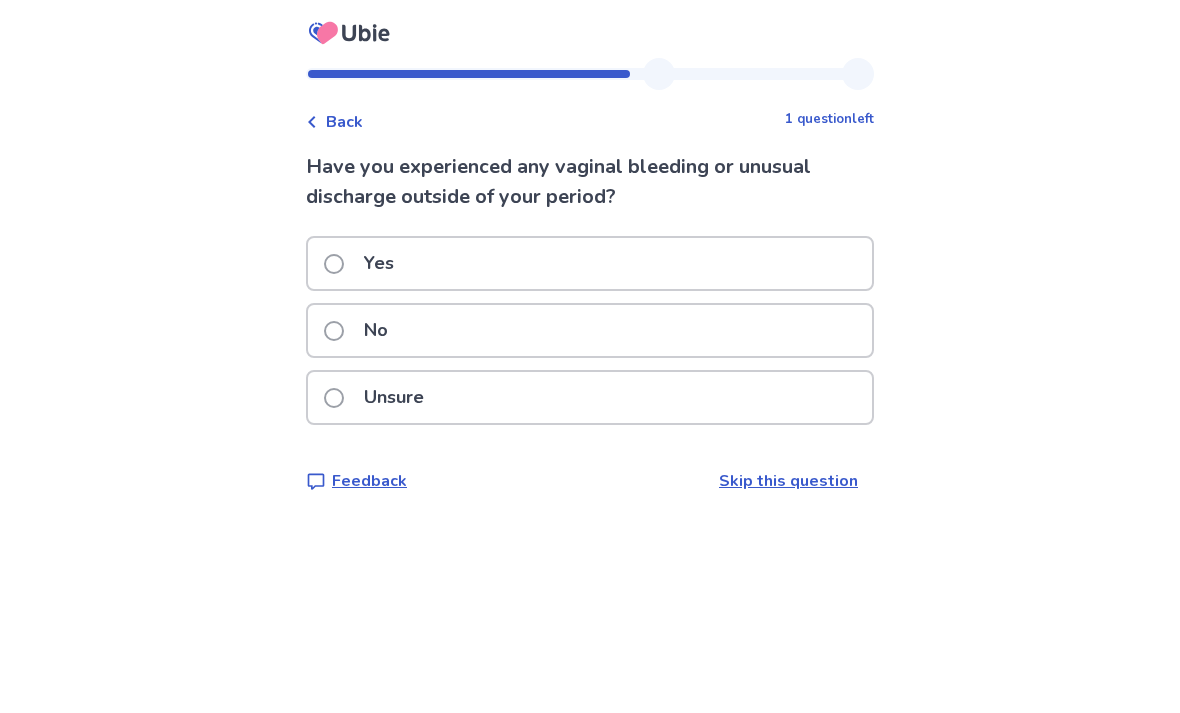 click on "No" at bounding box center [590, 330] 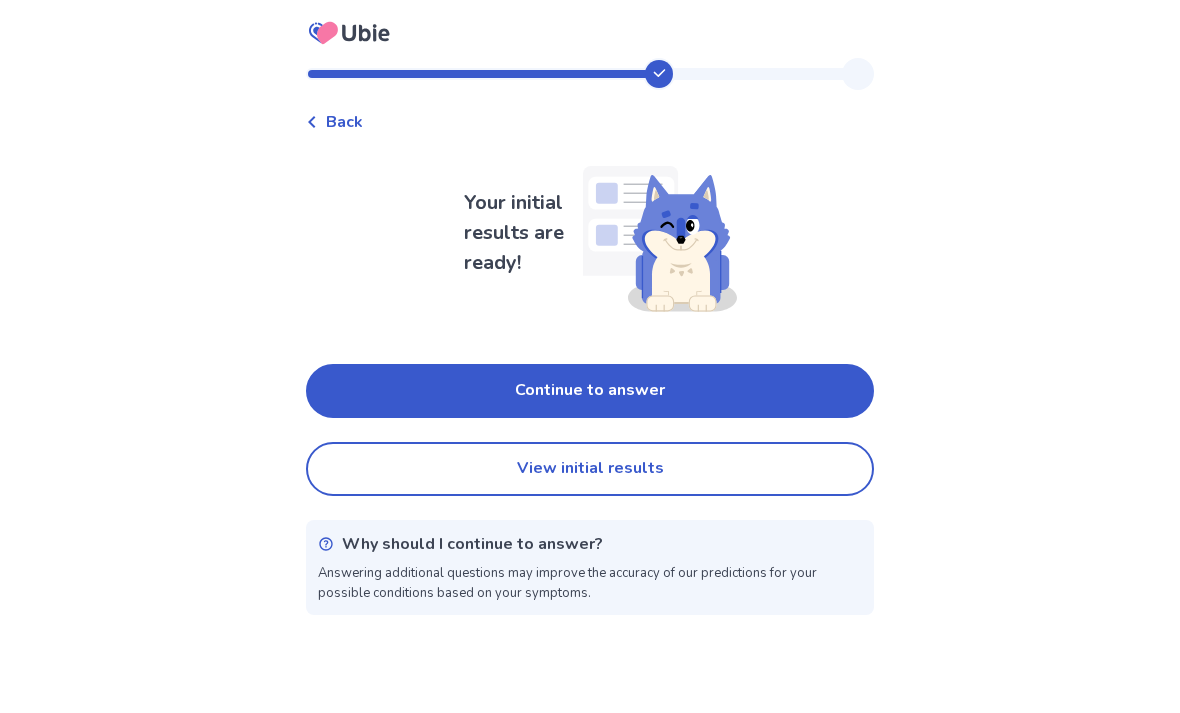 click on "View initial results" at bounding box center (590, 469) 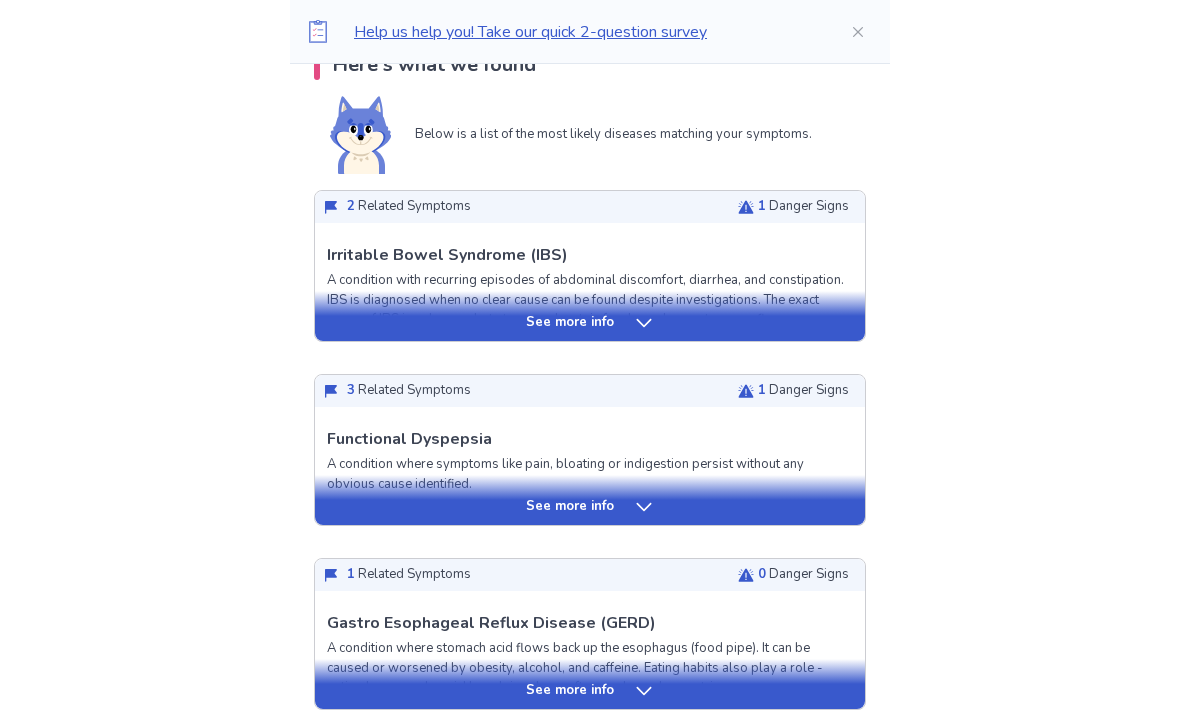 scroll, scrollTop: 443, scrollLeft: 0, axis: vertical 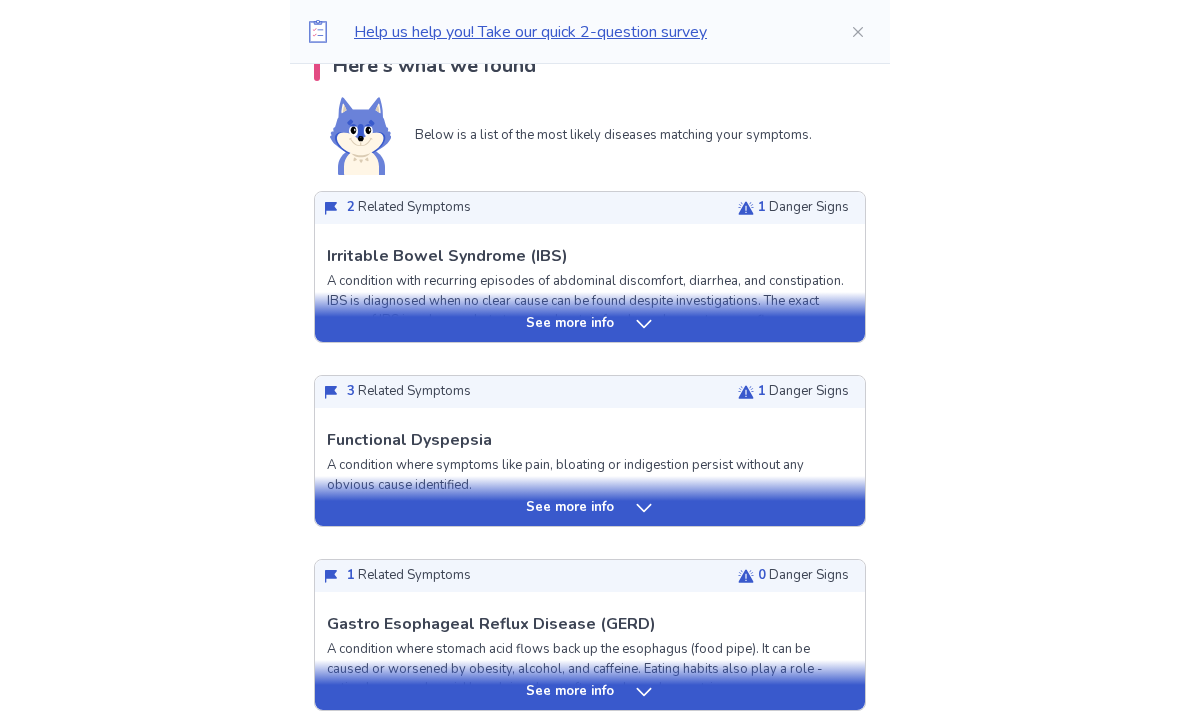 click on "See more info" at bounding box center (590, 324) 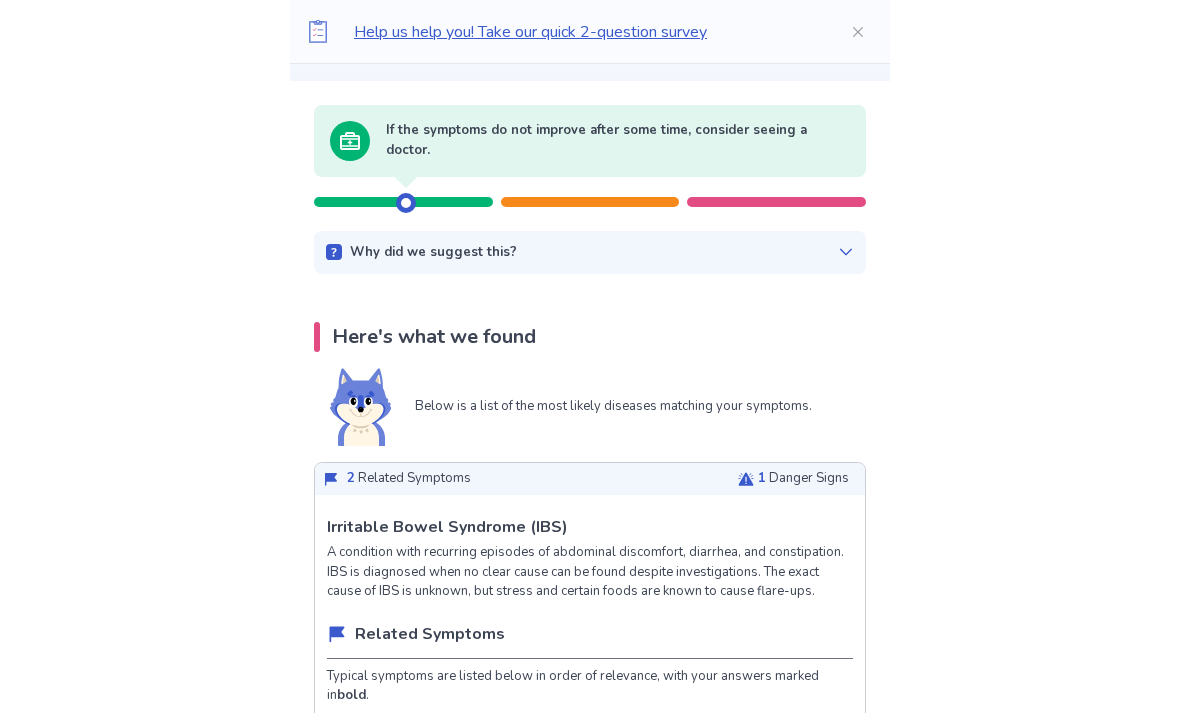 scroll, scrollTop: 0, scrollLeft: 0, axis: both 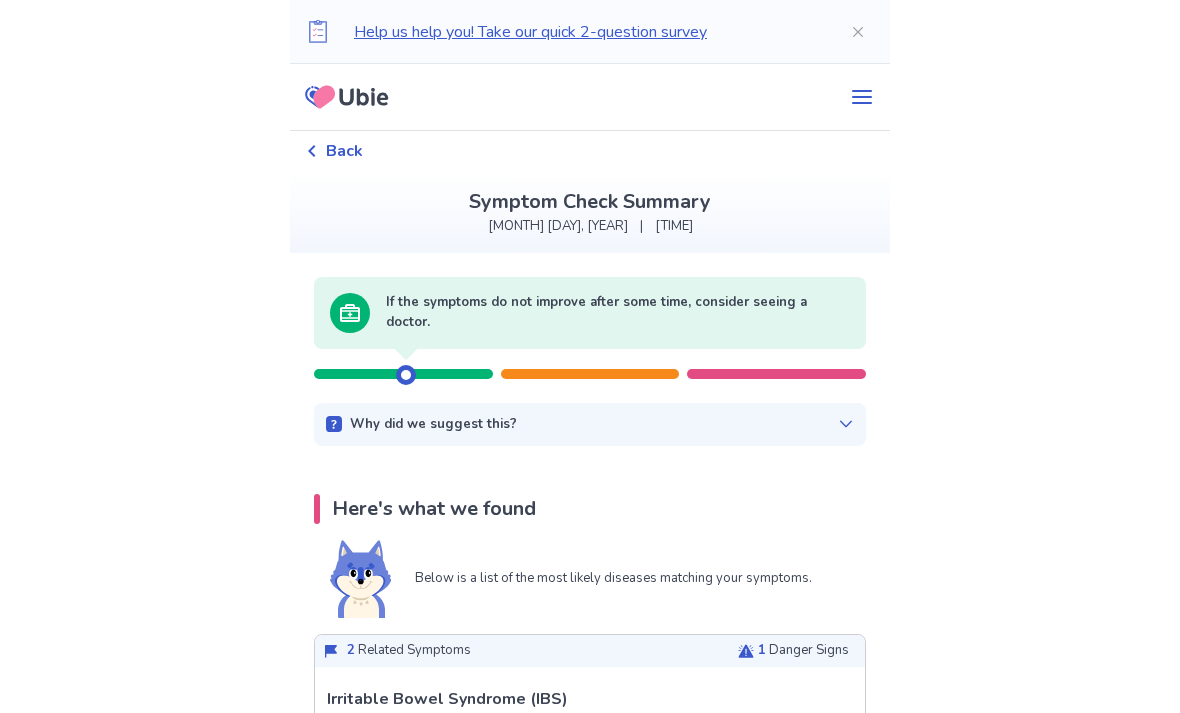 click on "Back" at bounding box center [344, 151] 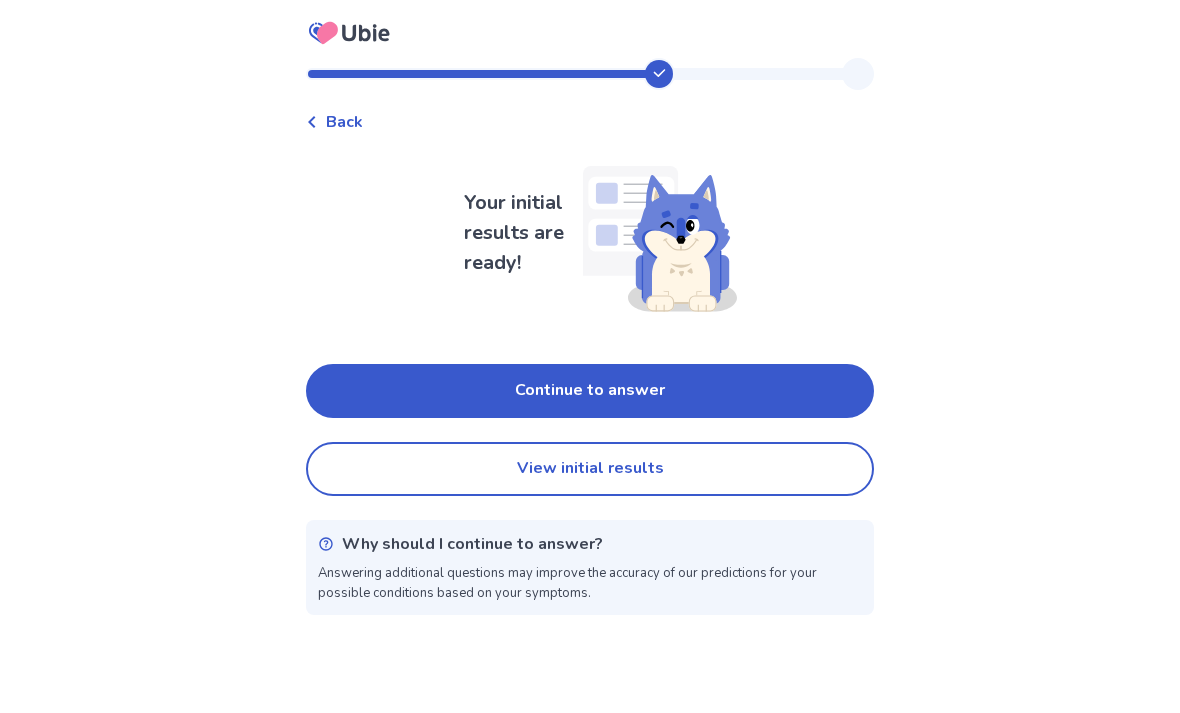 click on "Continue to answer" at bounding box center (590, 391) 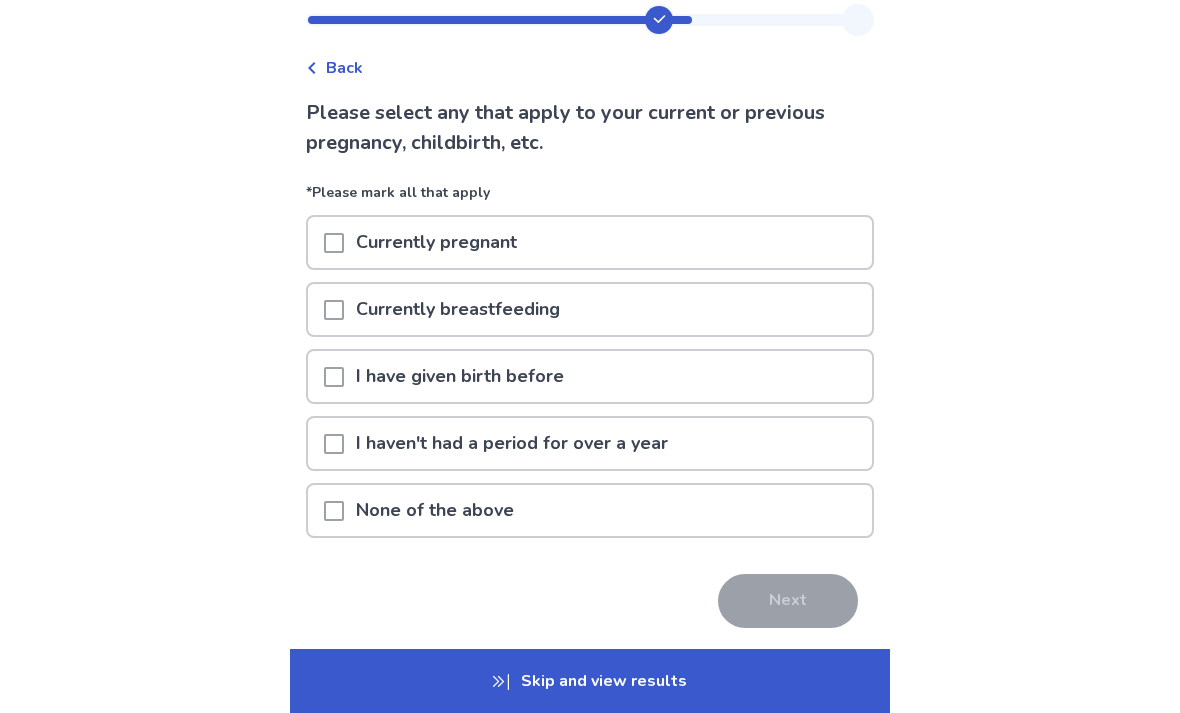scroll, scrollTop: 58, scrollLeft: 0, axis: vertical 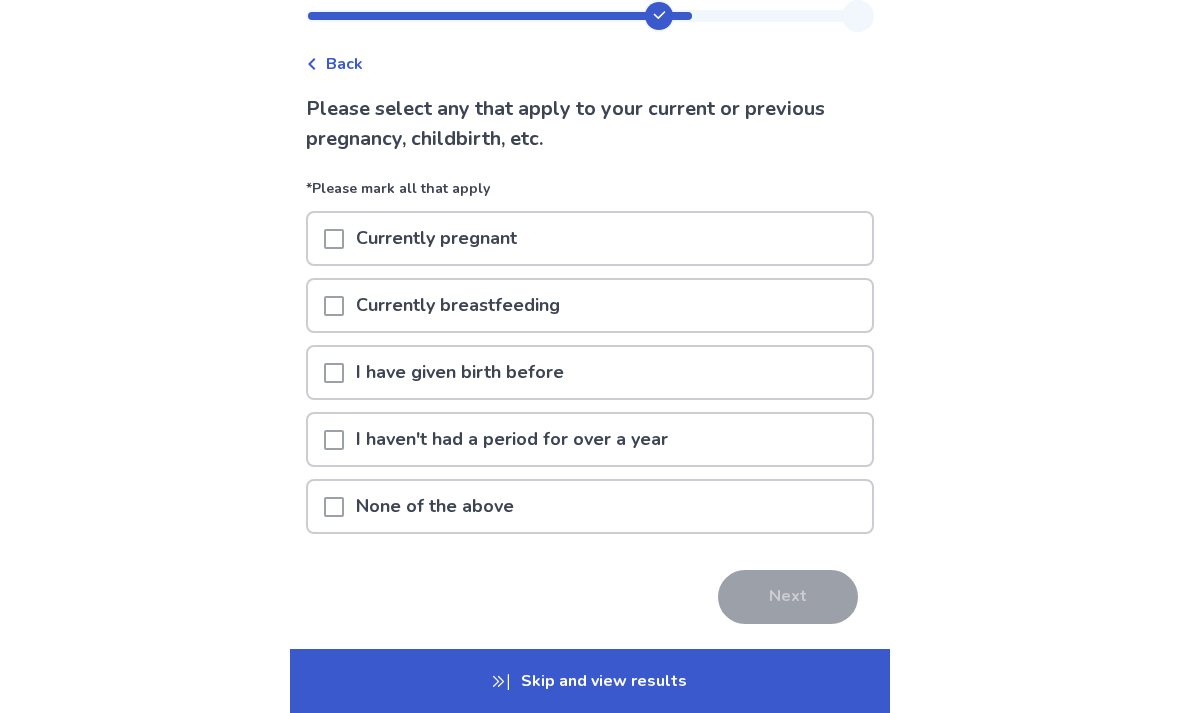 click on "None of the above" at bounding box center [435, 506] 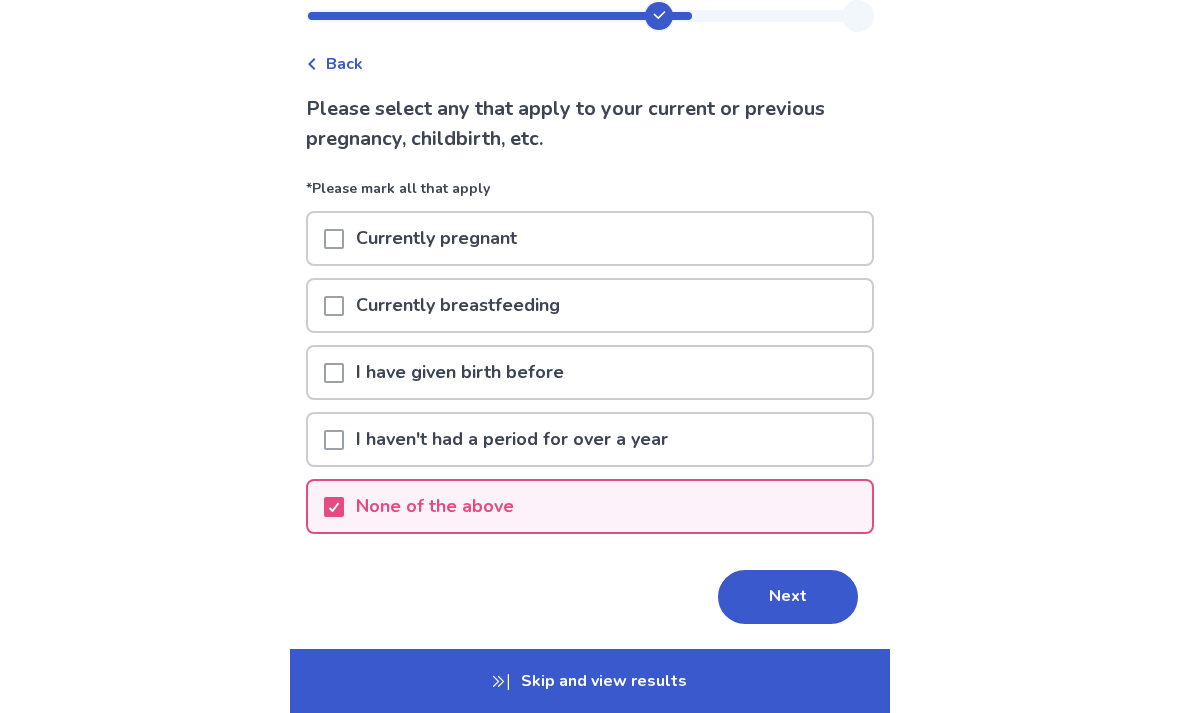click on "Next" at bounding box center (788, 597) 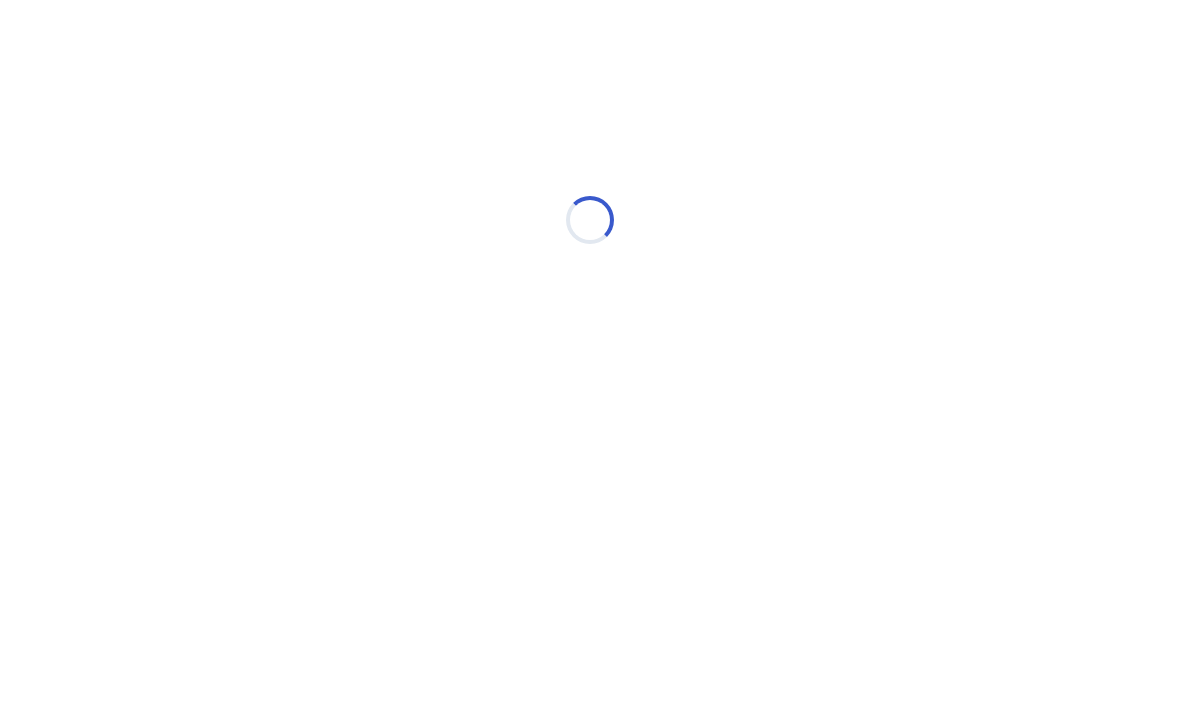 scroll, scrollTop: 0, scrollLeft: 0, axis: both 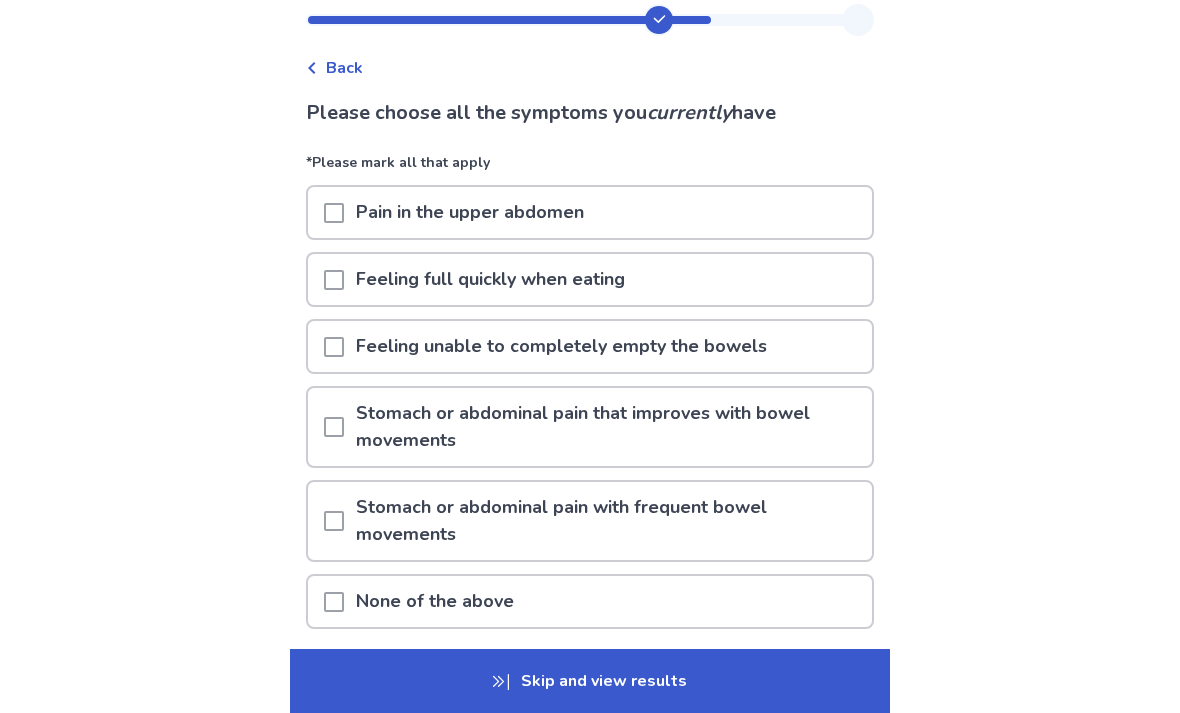 click on "Feeling unable to completely empty the bowels" at bounding box center [561, 346] 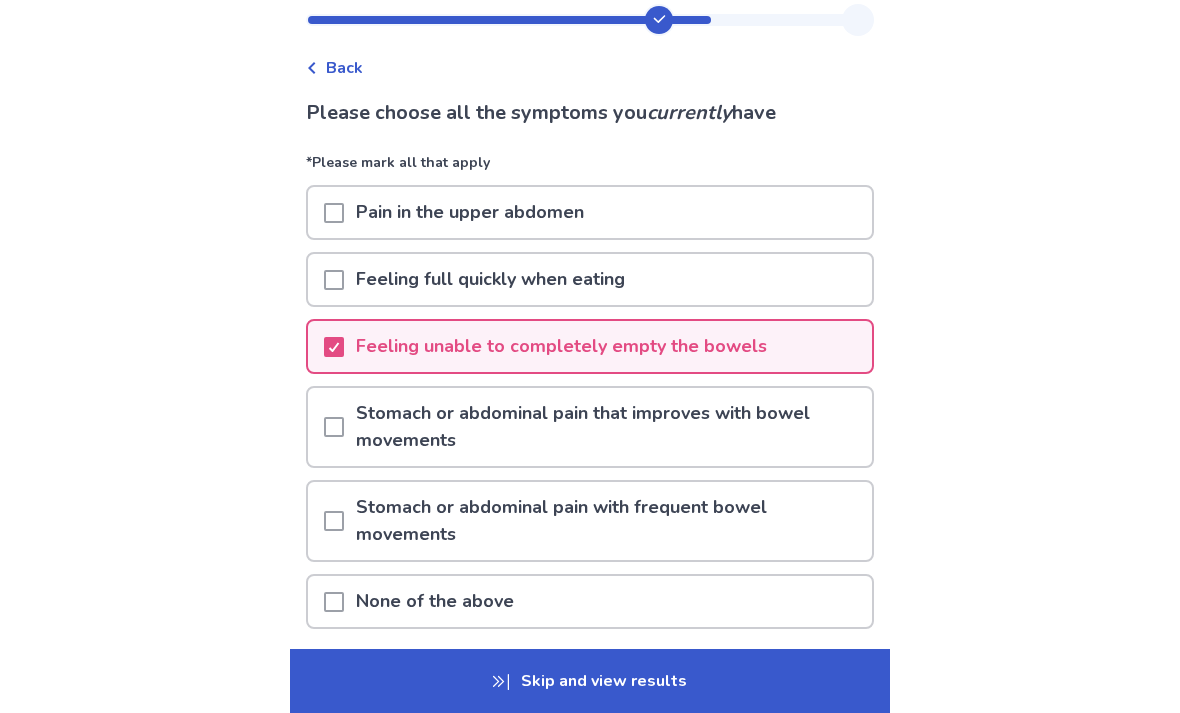 click at bounding box center [334, 521] 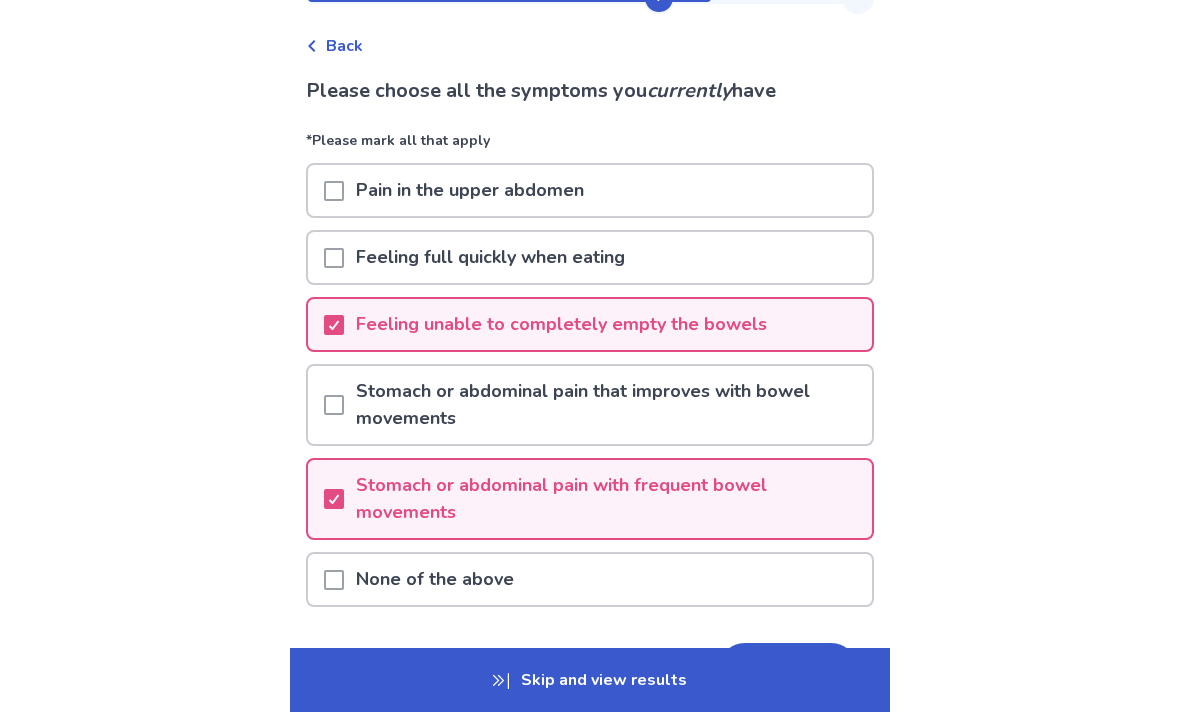 scroll, scrollTop: 77, scrollLeft: 0, axis: vertical 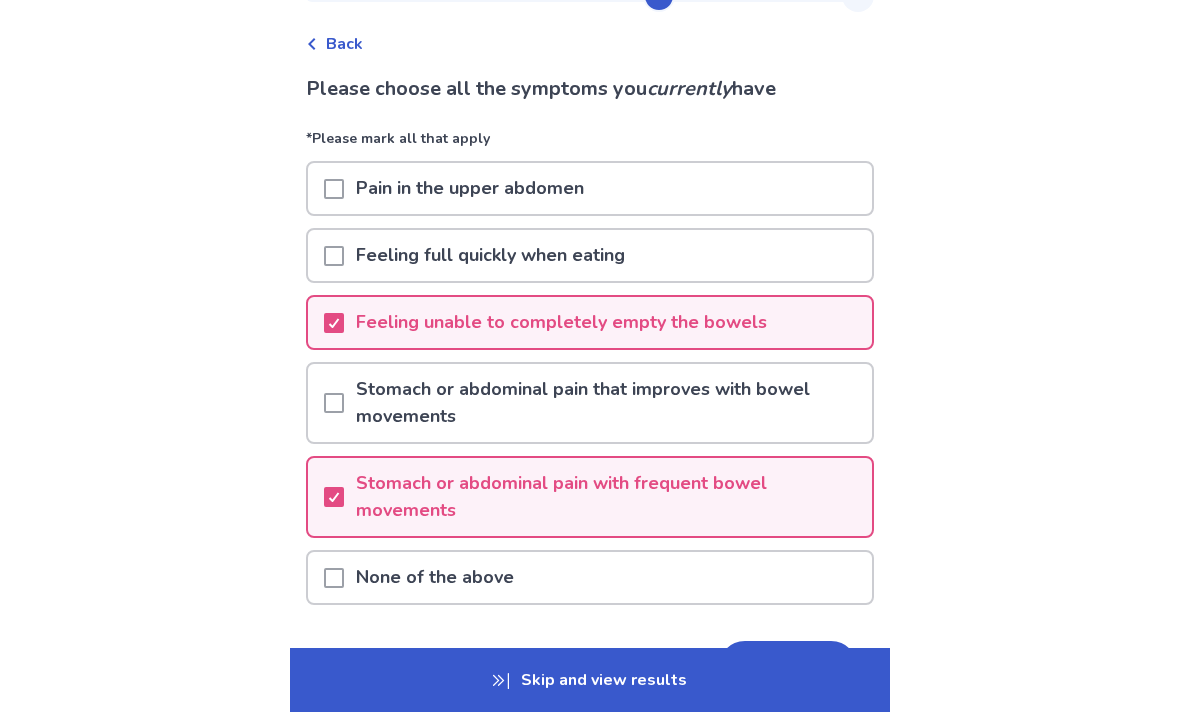 click on "Stomach or abdominal pain that improves with bowel movements" at bounding box center (590, 404) 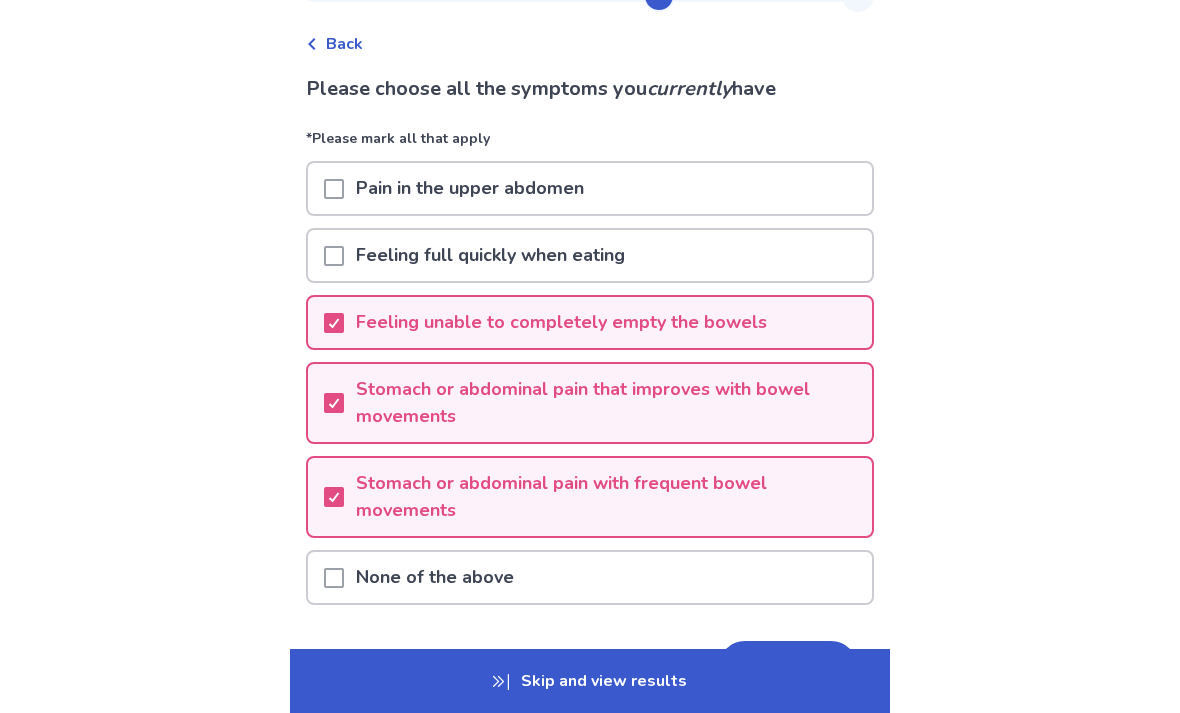 click on "Next" at bounding box center (788, 668) 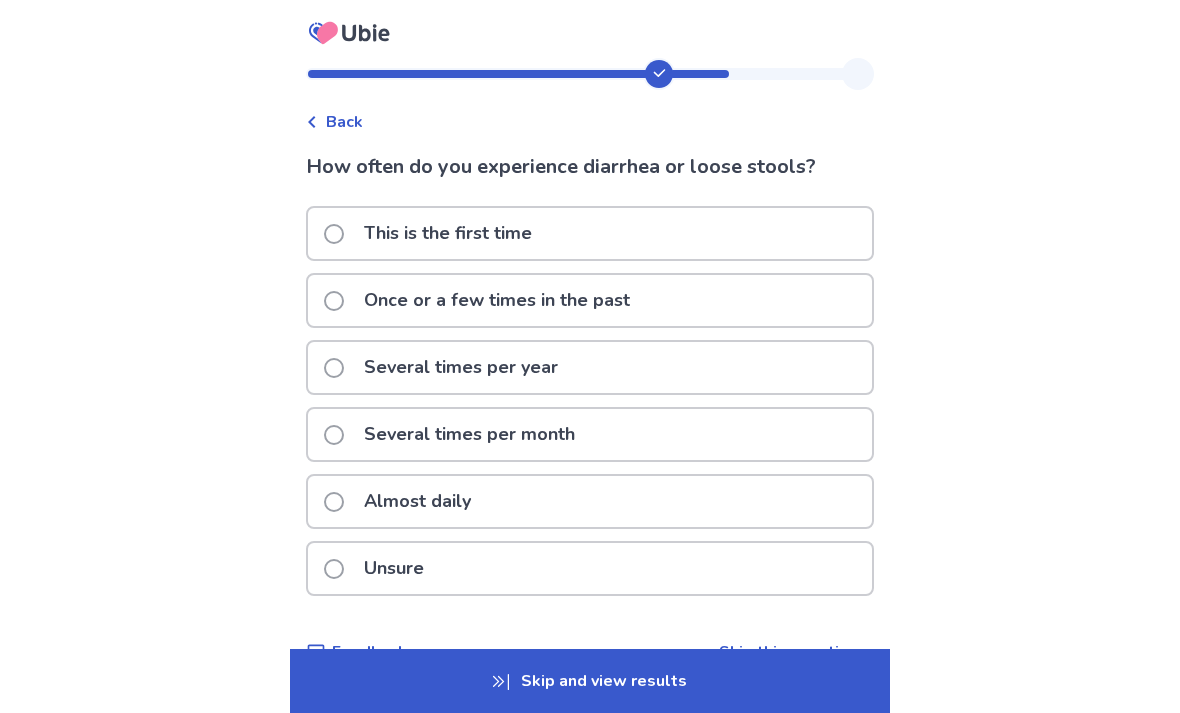 click on "Almost daily" at bounding box center (590, 501) 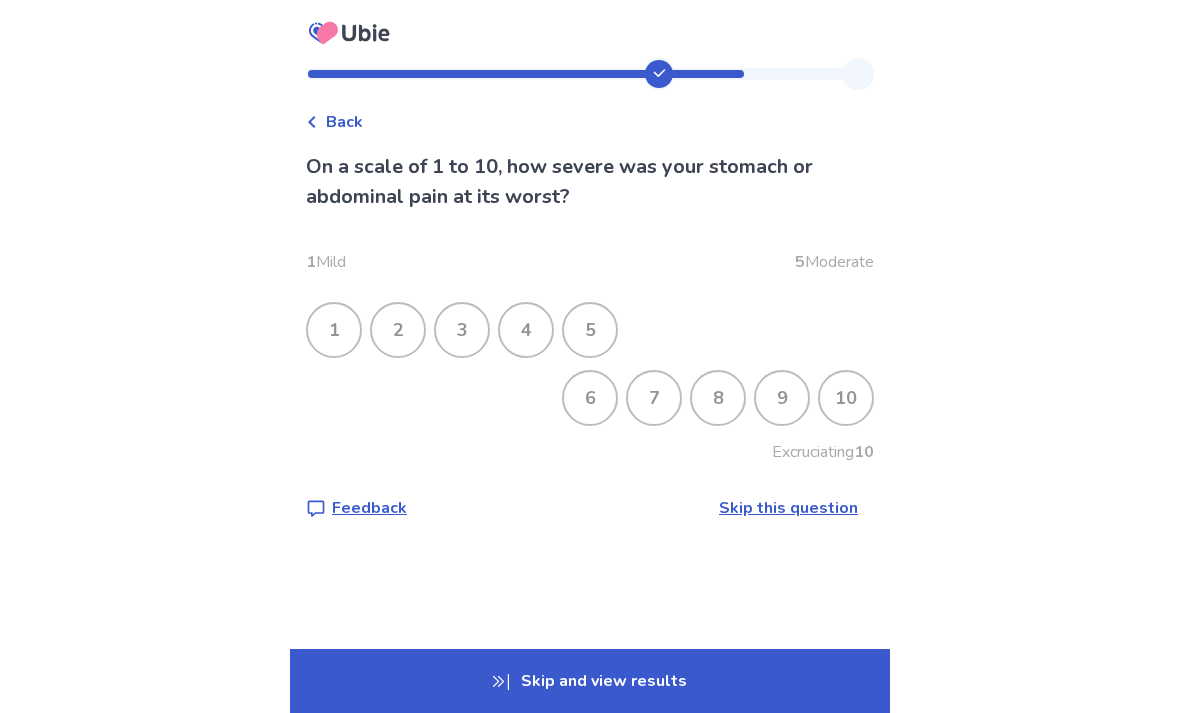 click on "6" at bounding box center [590, 398] 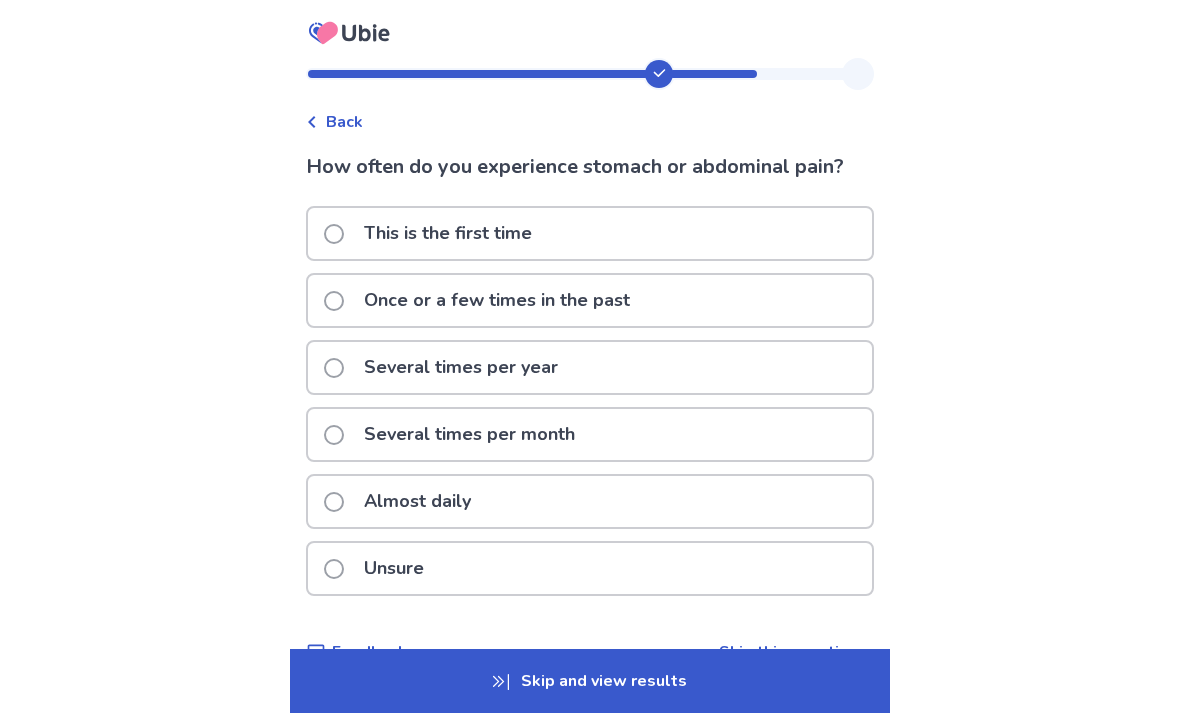click on "Several times per month" at bounding box center (469, 434) 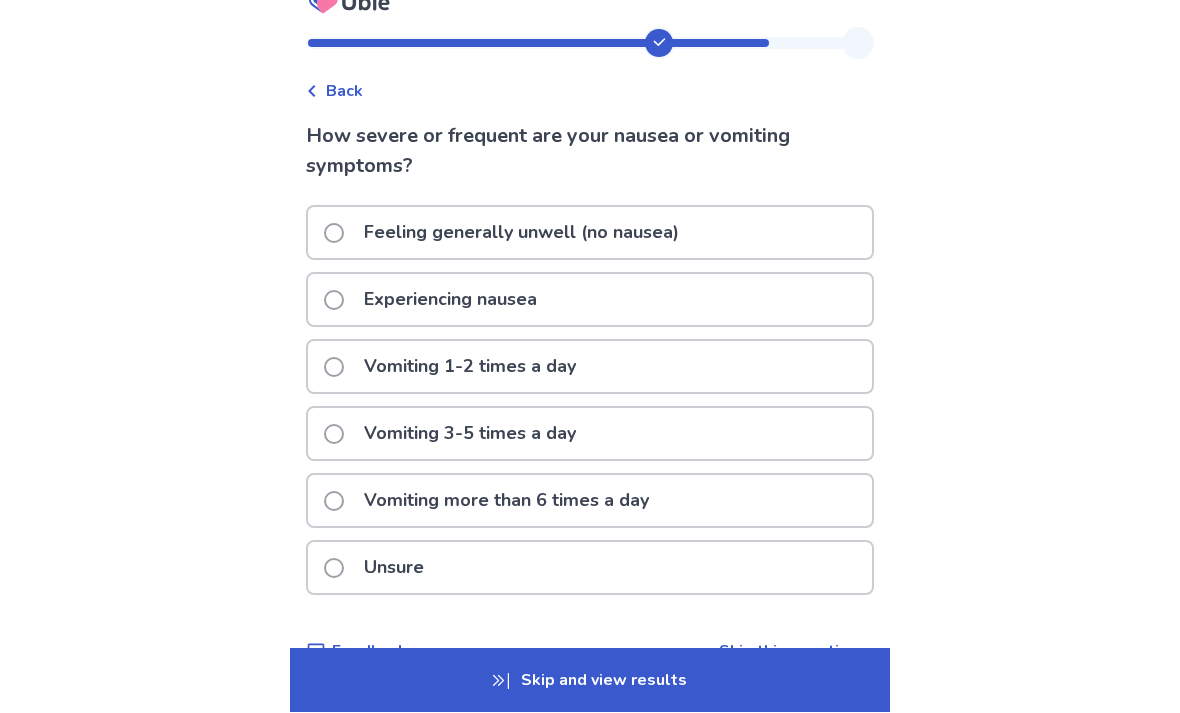 scroll, scrollTop: 31, scrollLeft: 0, axis: vertical 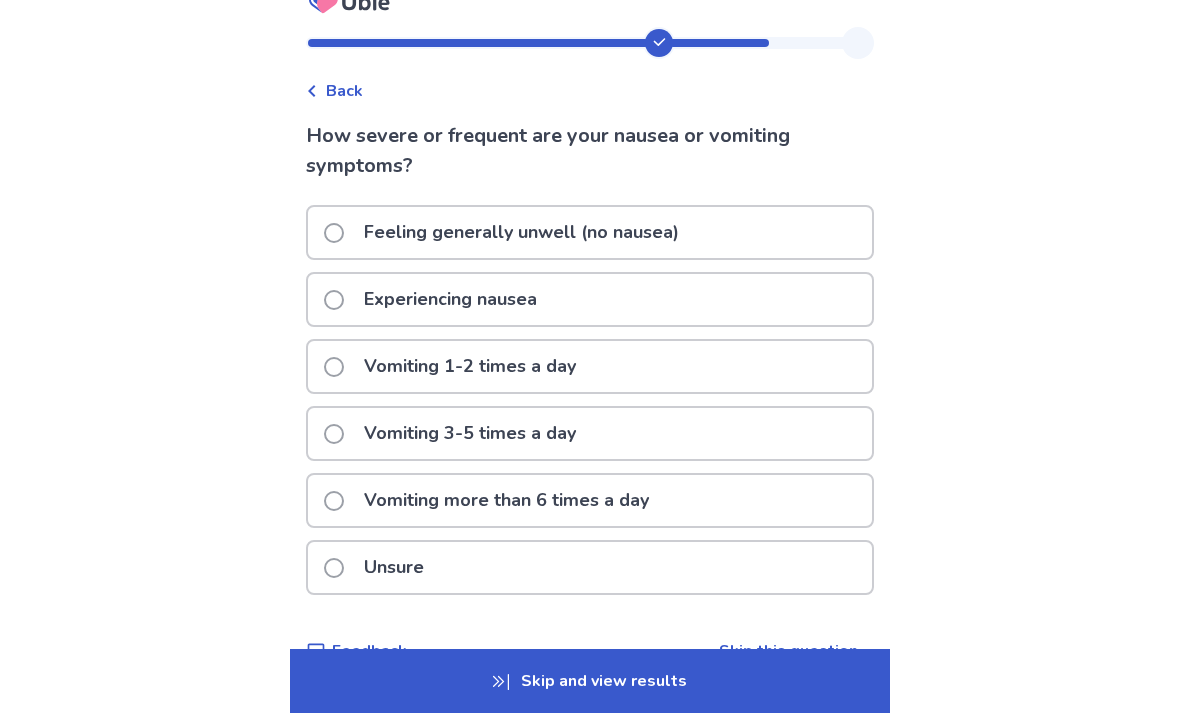 click on "Experiencing nausea" at bounding box center (450, 299) 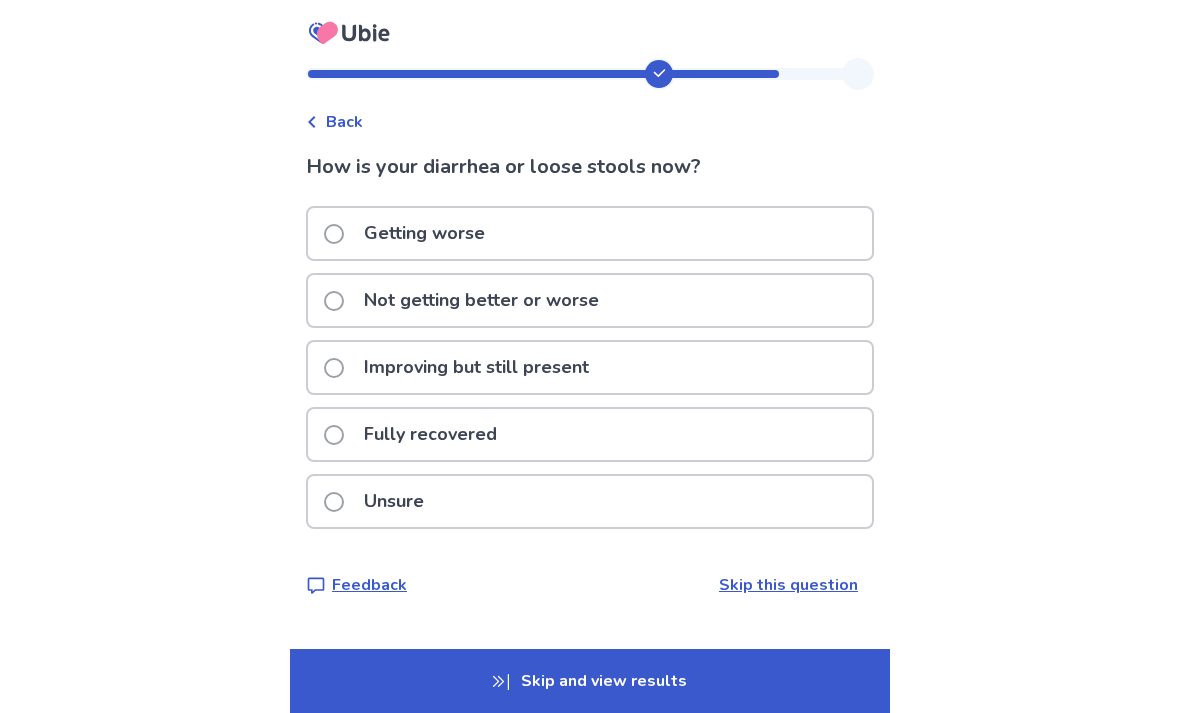 click on "Not getting better or worse" at bounding box center [590, 300] 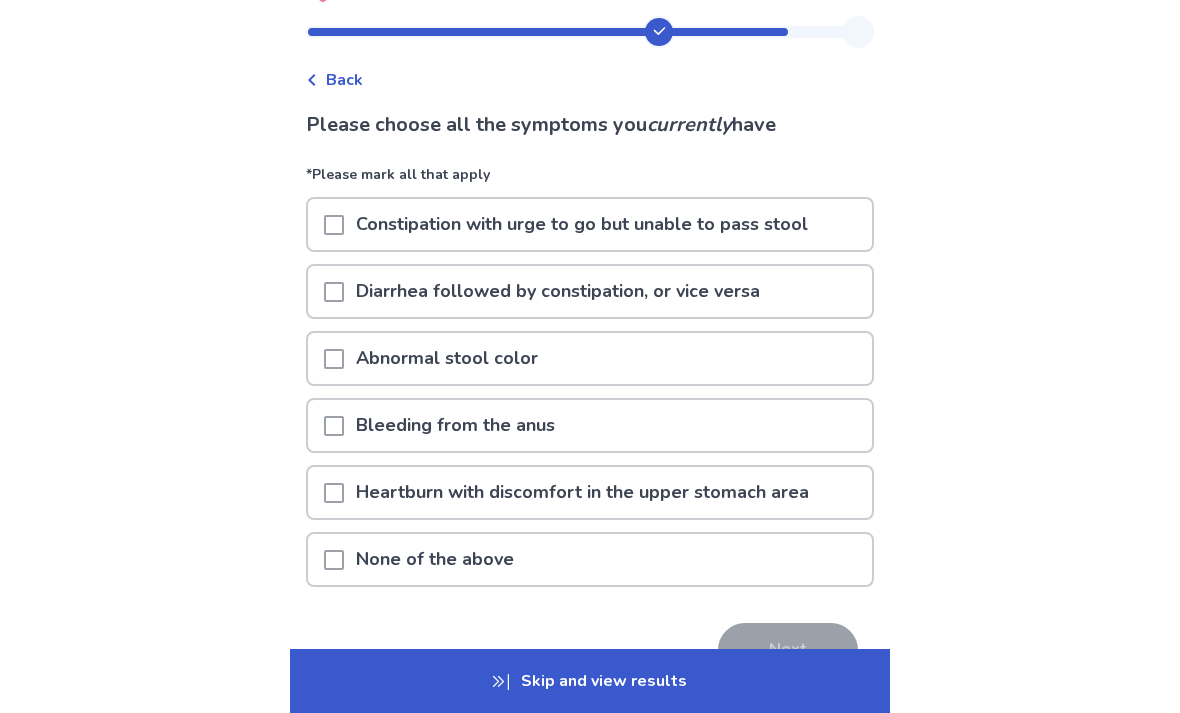 scroll, scrollTop: 49, scrollLeft: 0, axis: vertical 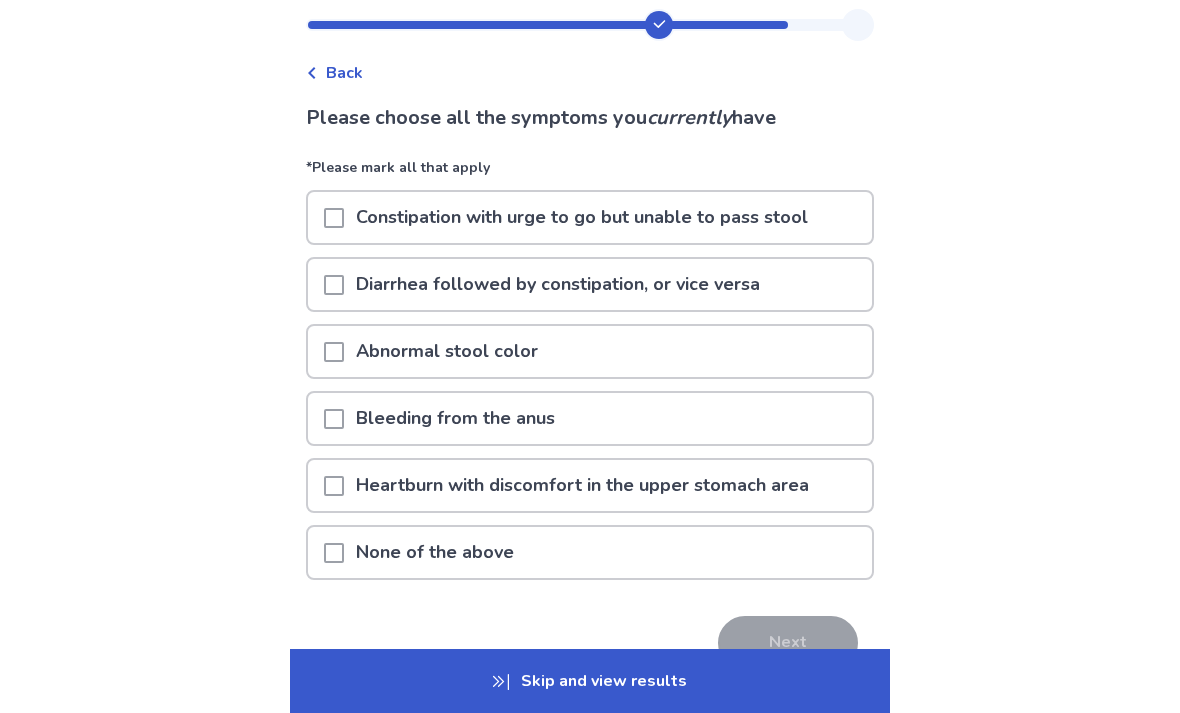 click on "Constipation with urge to go but unable to pass stool" at bounding box center [582, 217] 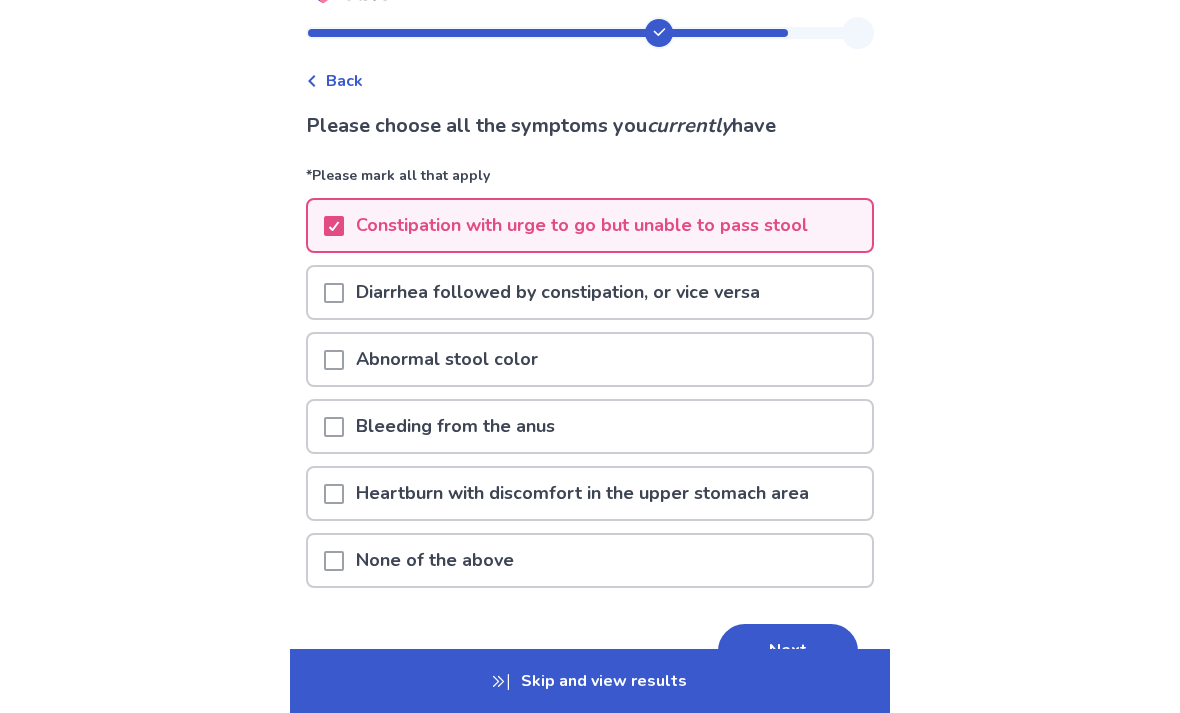 scroll, scrollTop: 17, scrollLeft: 0, axis: vertical 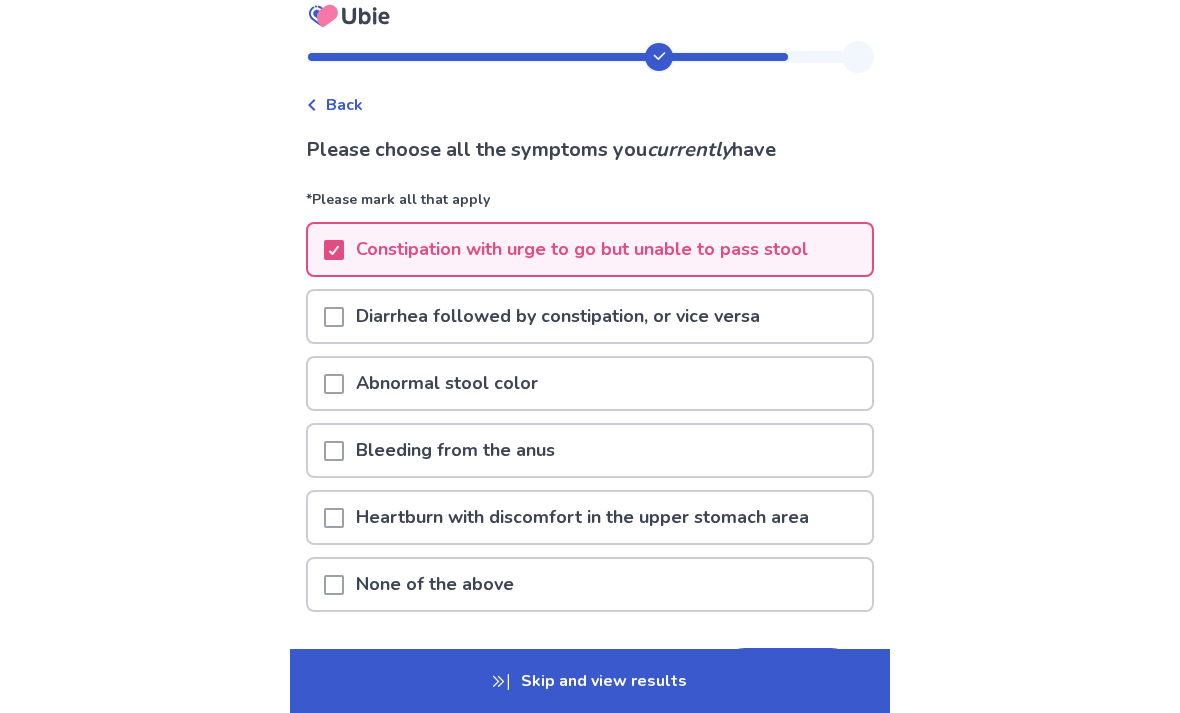 click on "Heartburn with discomfort in the upper stomach area" at bounding box center [582, 517] 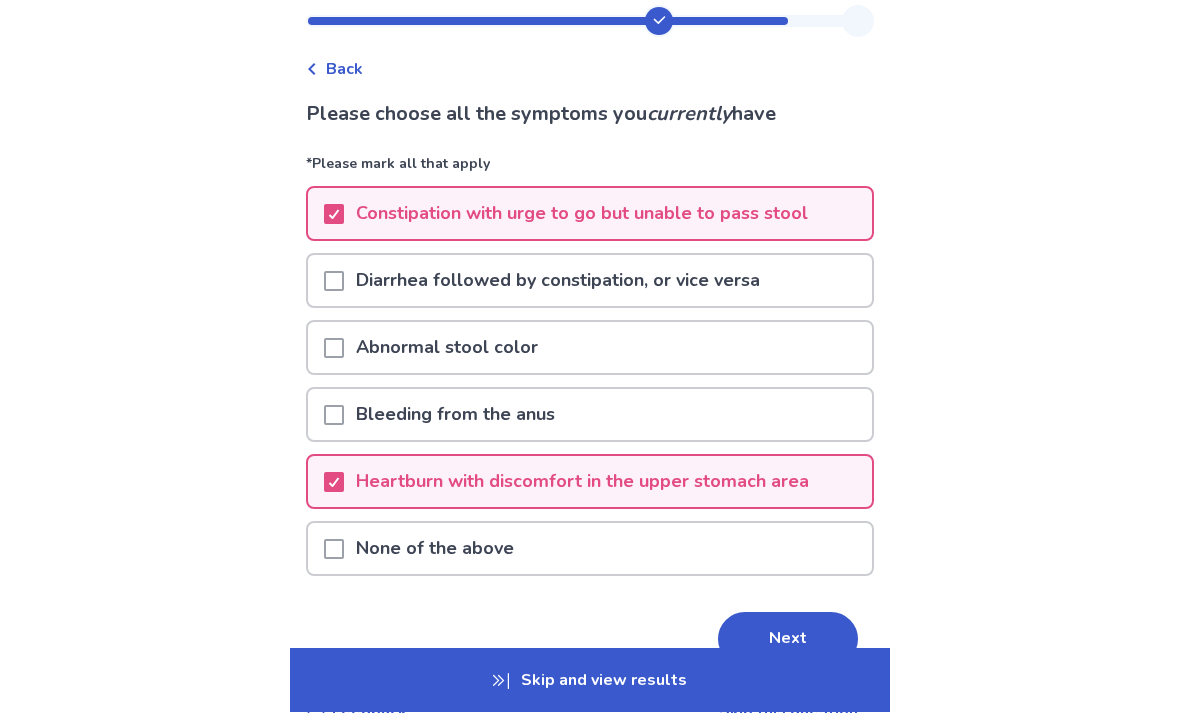 scroll, scrollTop: 54, scrollLeft: 0, axis: vertical 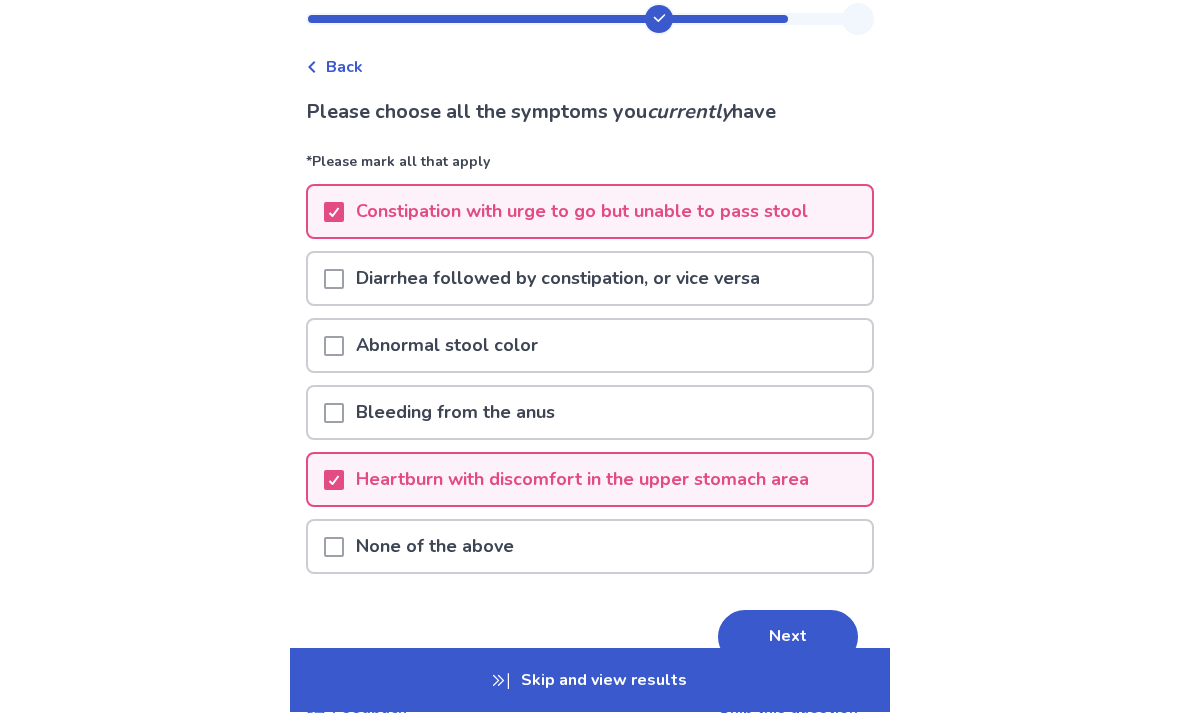 click on "Next" at bounding box center (788, 638) 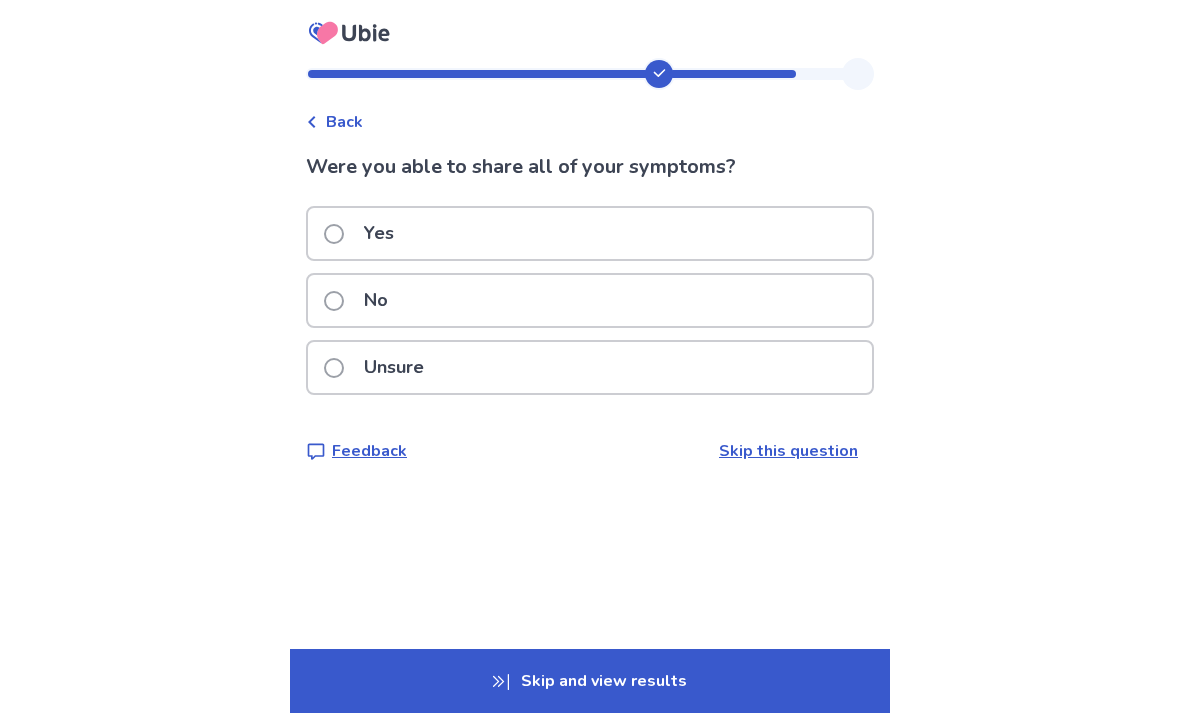 click on "Yes" at bounding box center [590, 233] 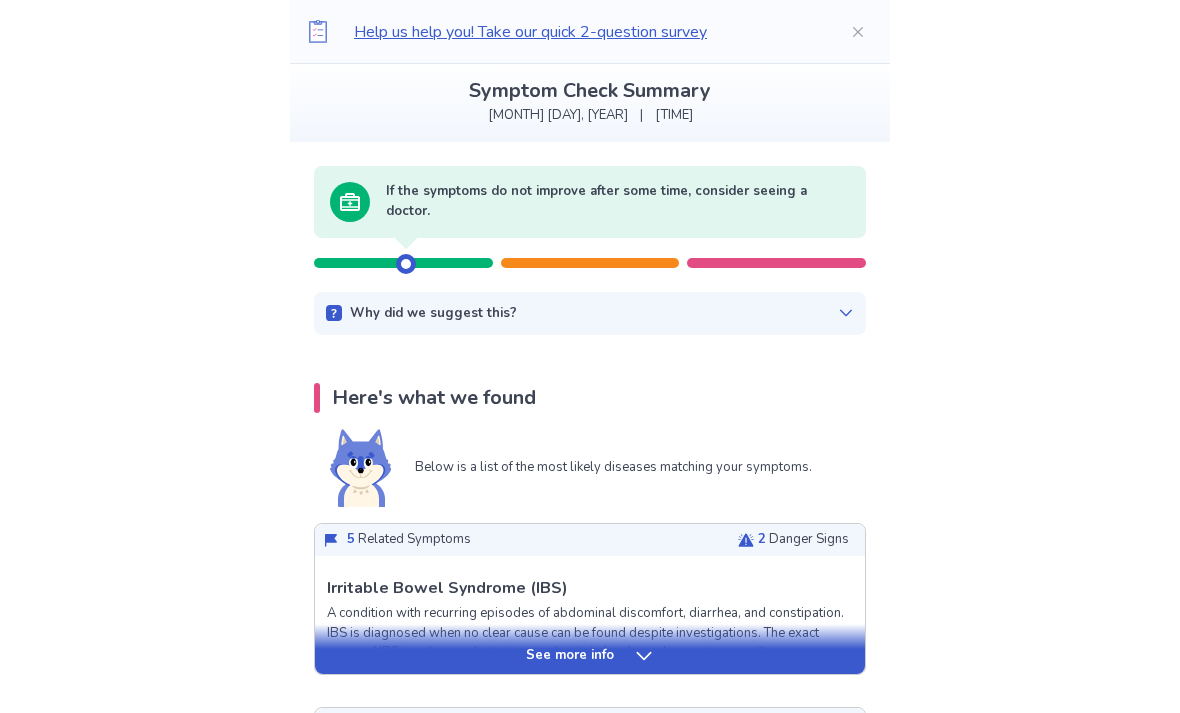 scroll, scrollTop: 110, scrollLeft: 0, axis: vertical 